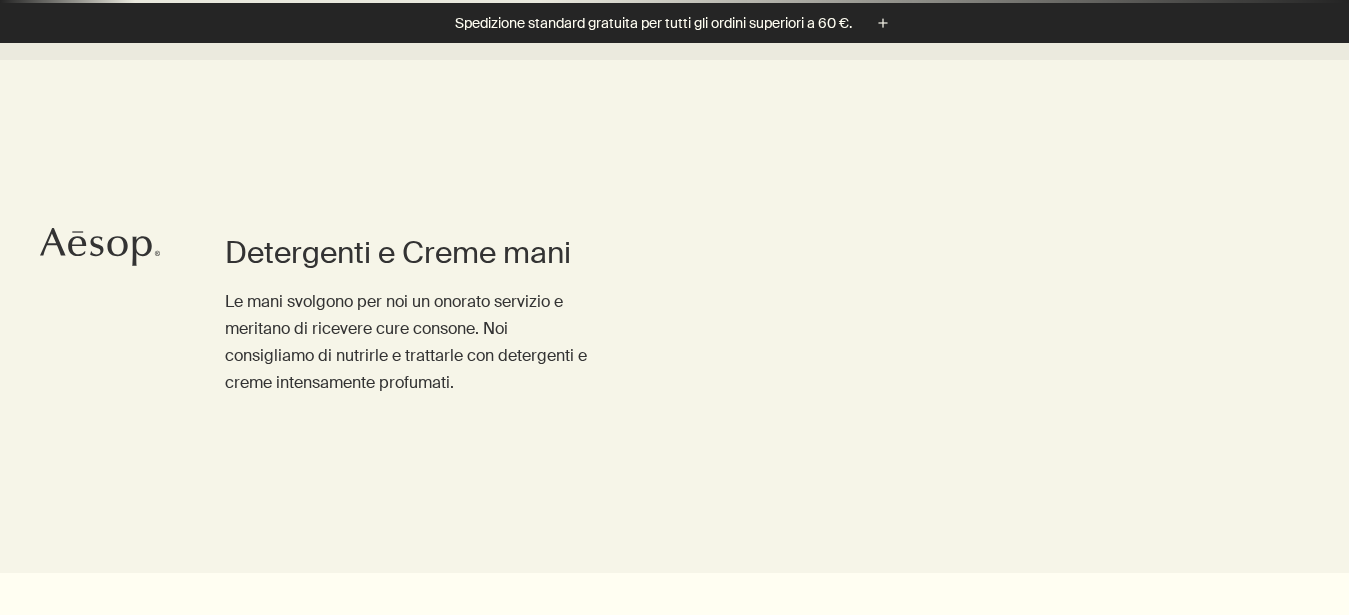 scroll, scrollTop: 612, scrollLeft: 0, axis: vertical 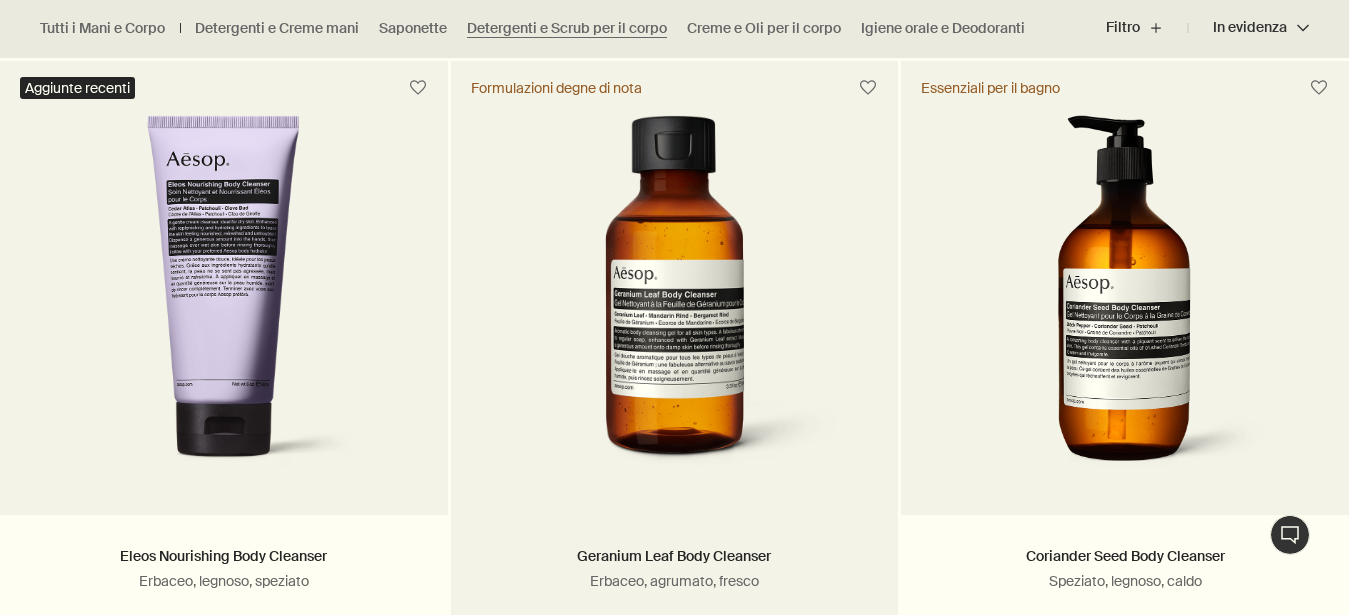 radio on "false" 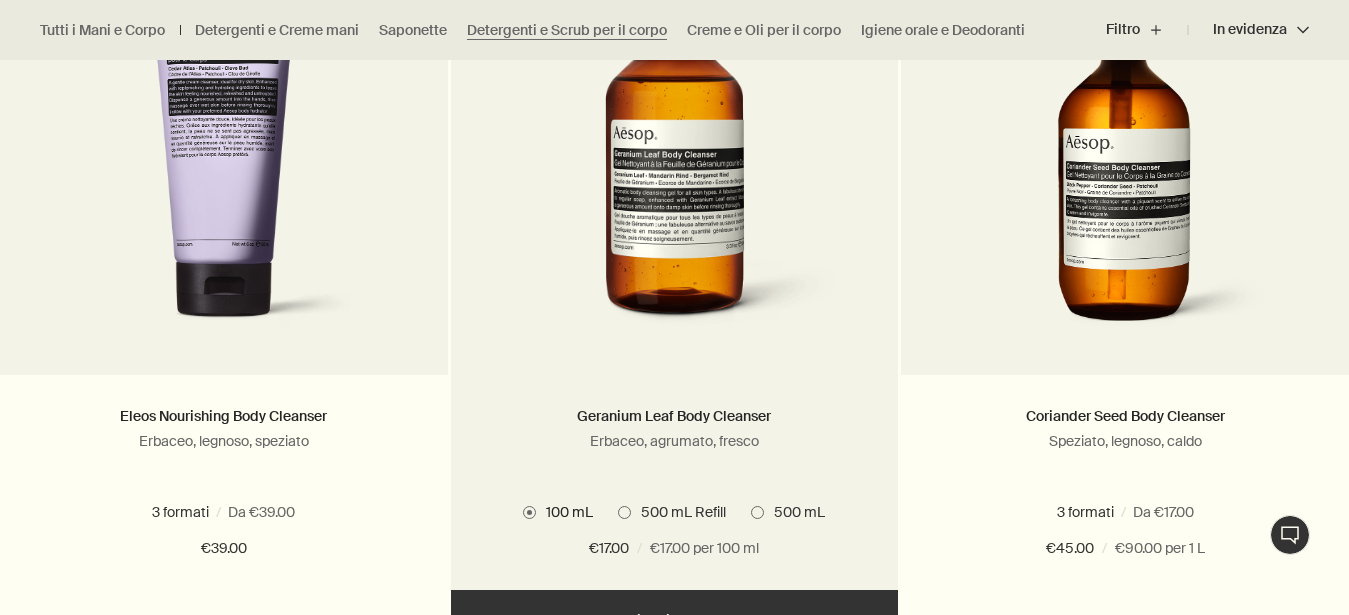 scroll, scrollTop: 817, scrollLeft: 0, axis: vertical 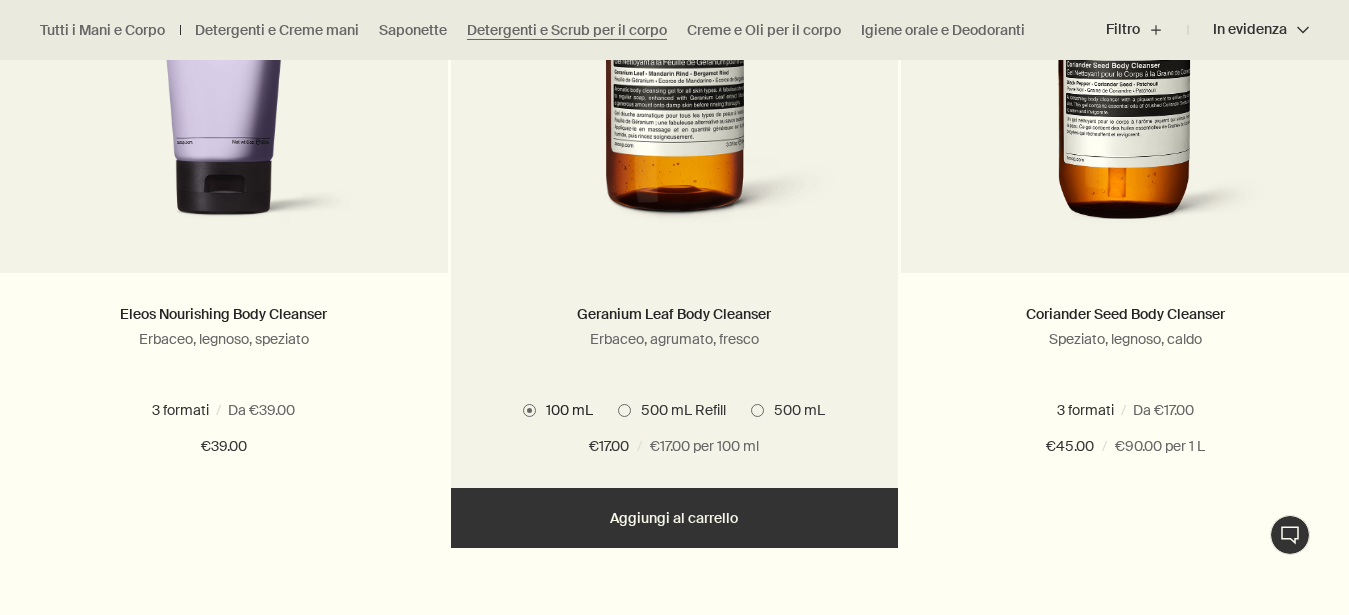 click at bounding box center [624, 410] 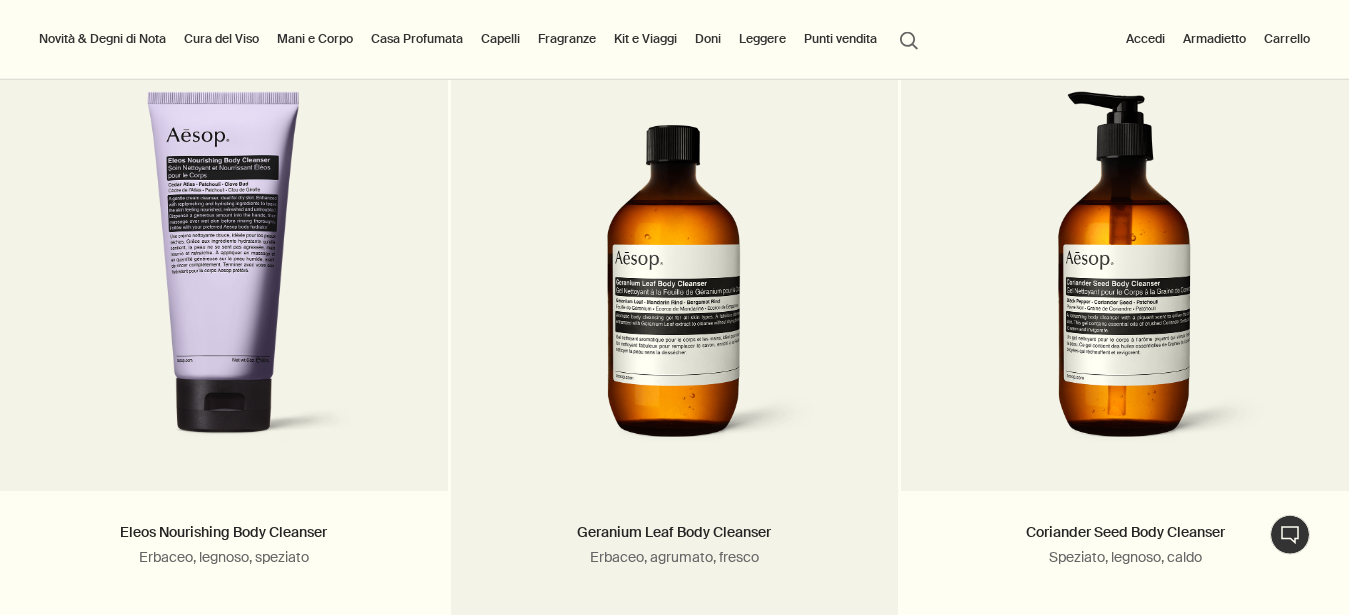 radio on "false" 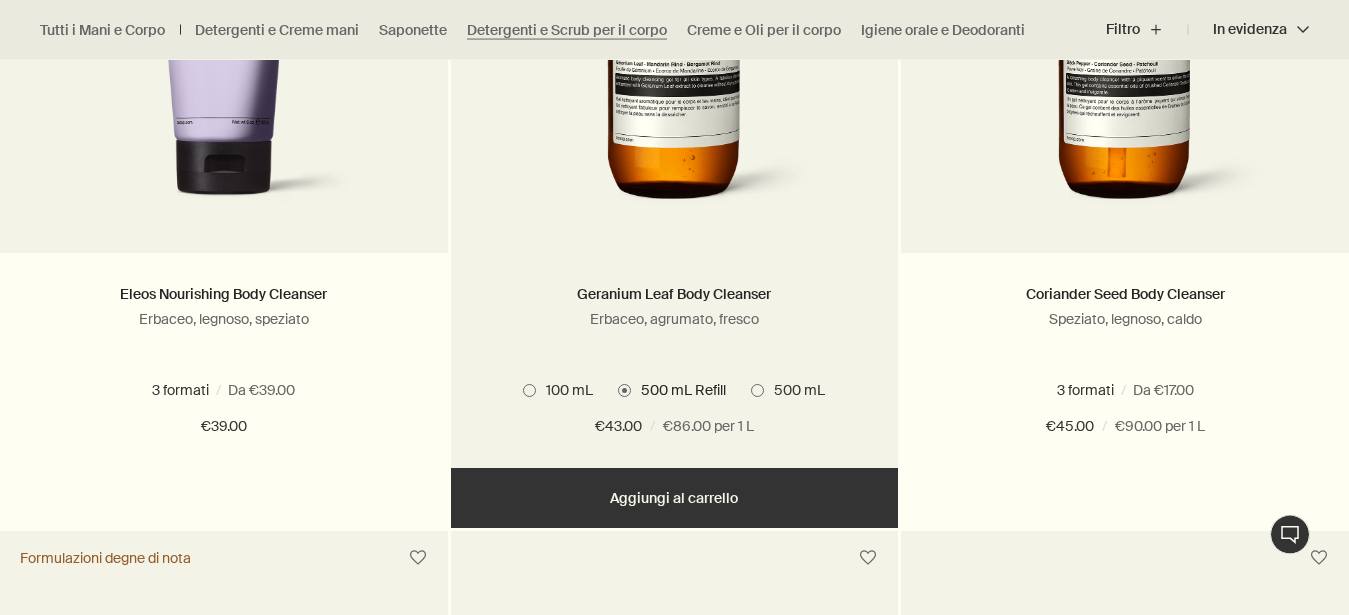 scroll, scrollTop: 919, scrollLeft: 0, axis: vertical 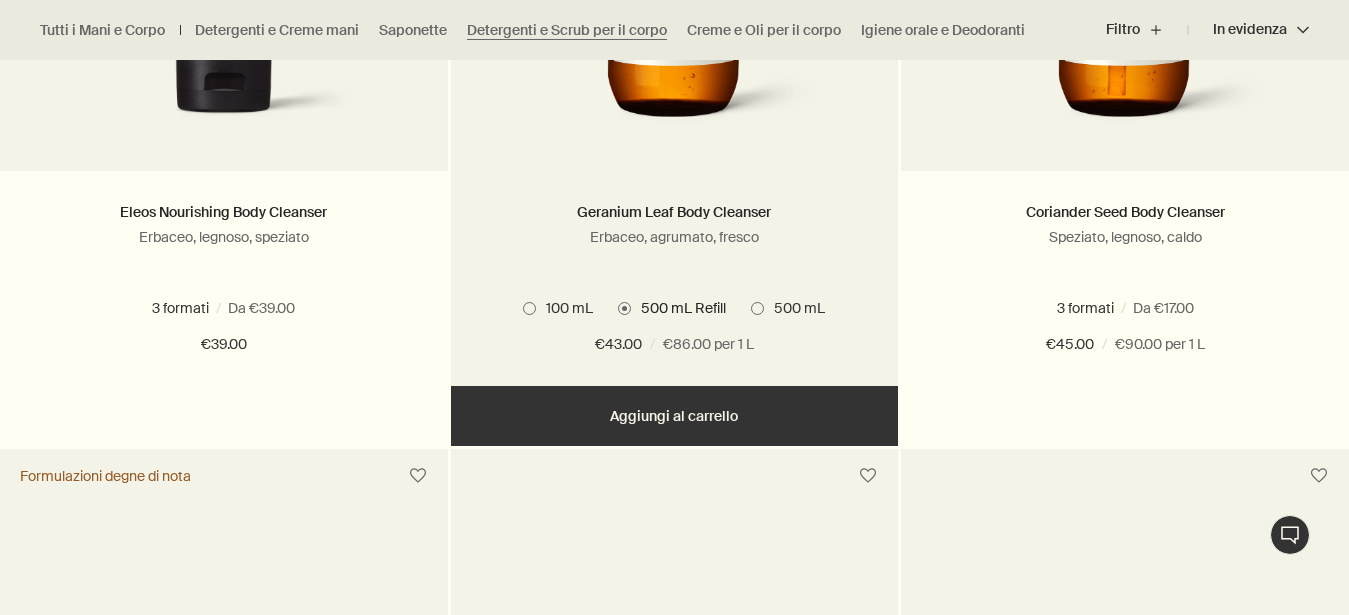 click on "500 mL" at bounding box center [788, 308] 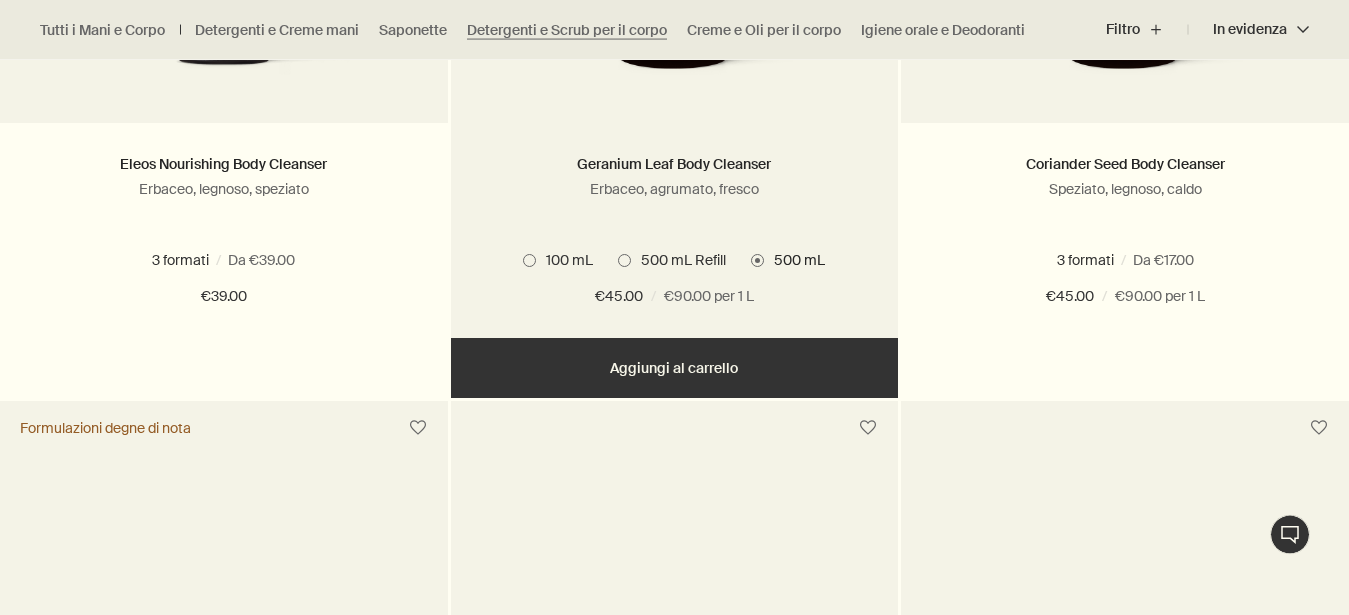 scroll, scrollTop: 1021, scrollLeft: 0, axis: vertical 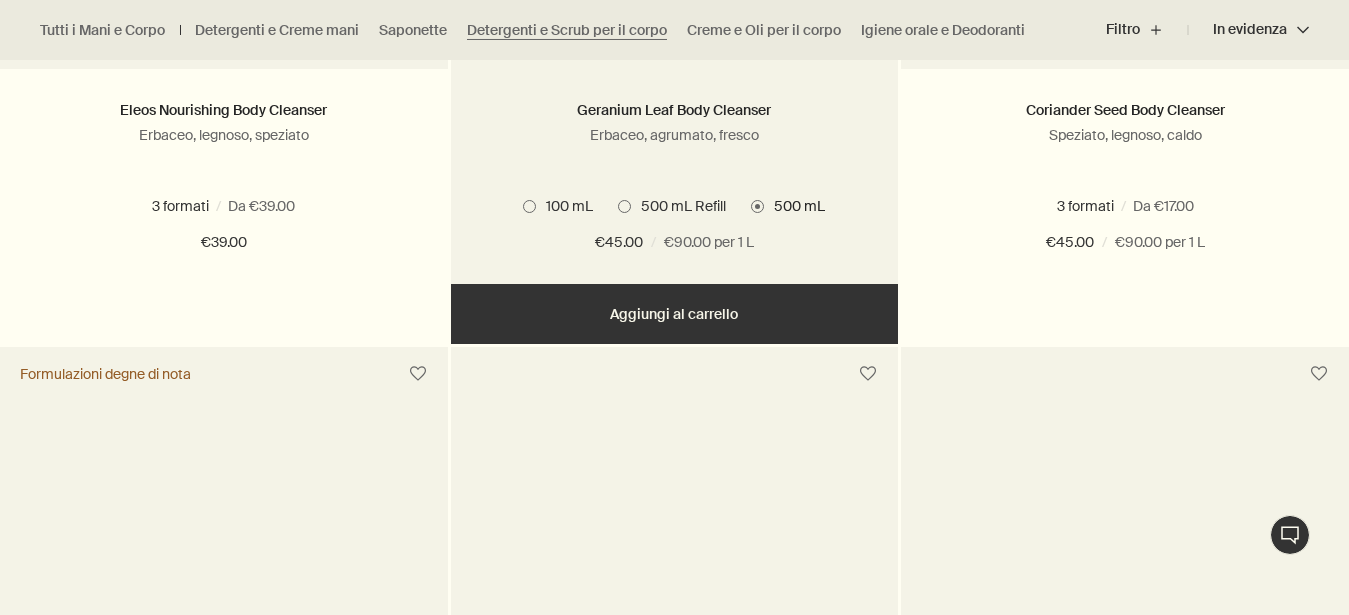 click on "Aggiungere Aggiungi al carrello" at bounding box center (675, 314) 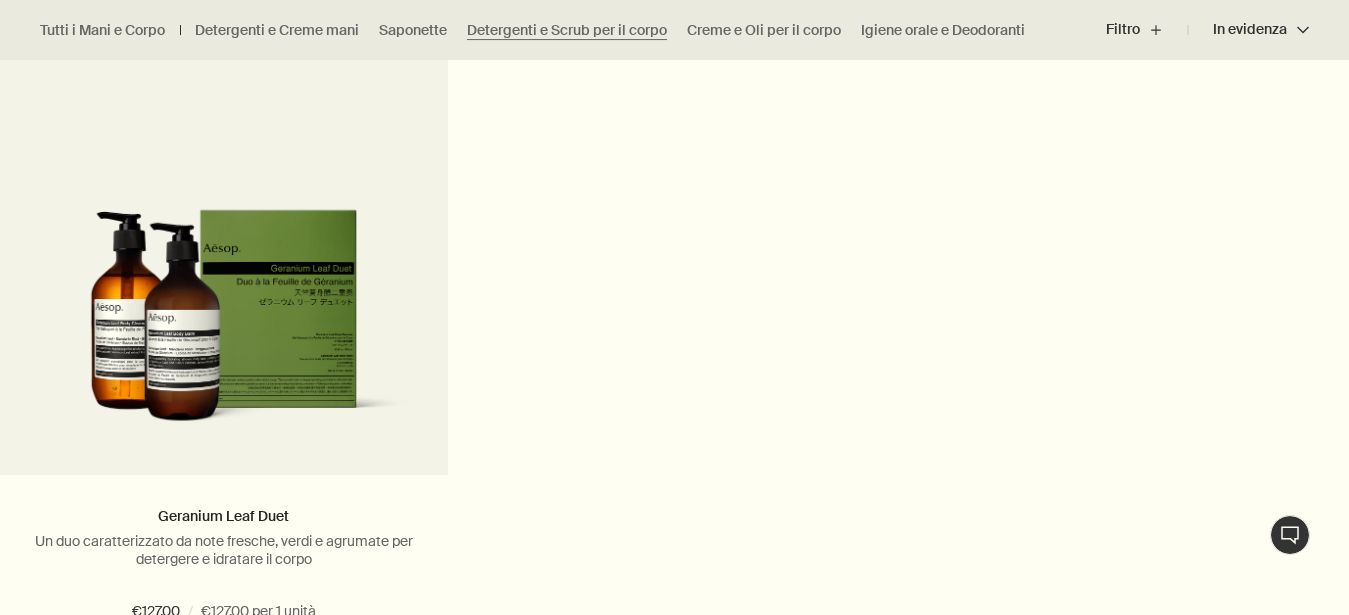 scroll, scrollTop: 2959, scrollLeft: 0, axis: vertical 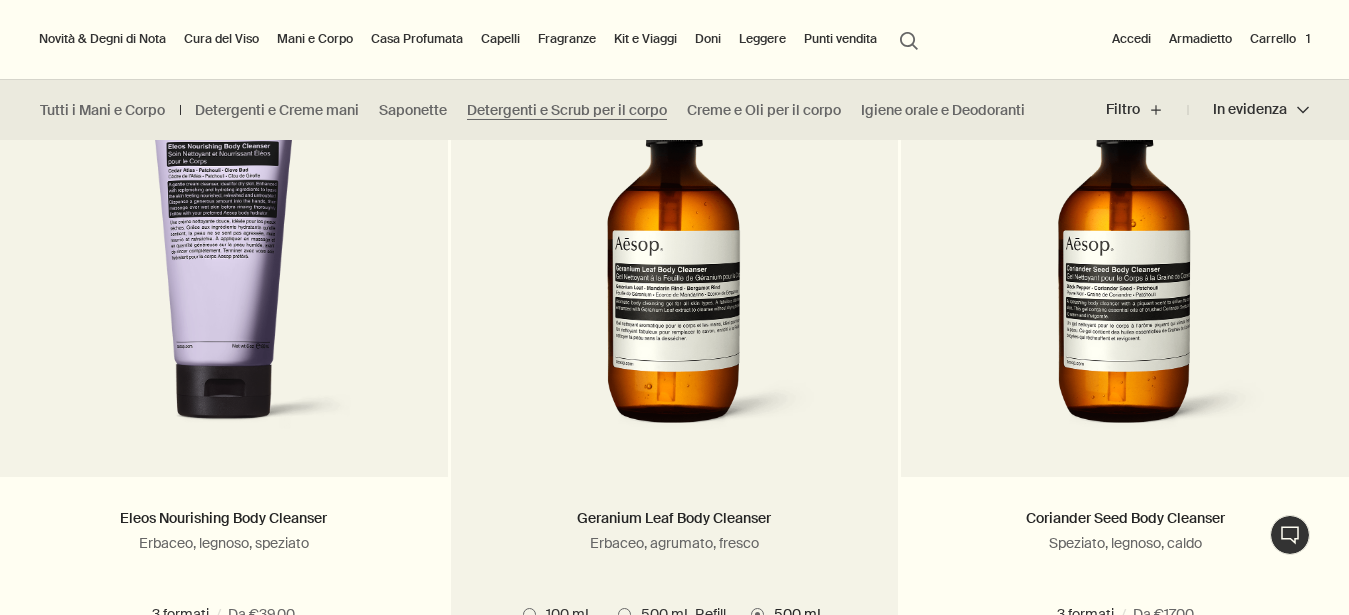 radio on "false" 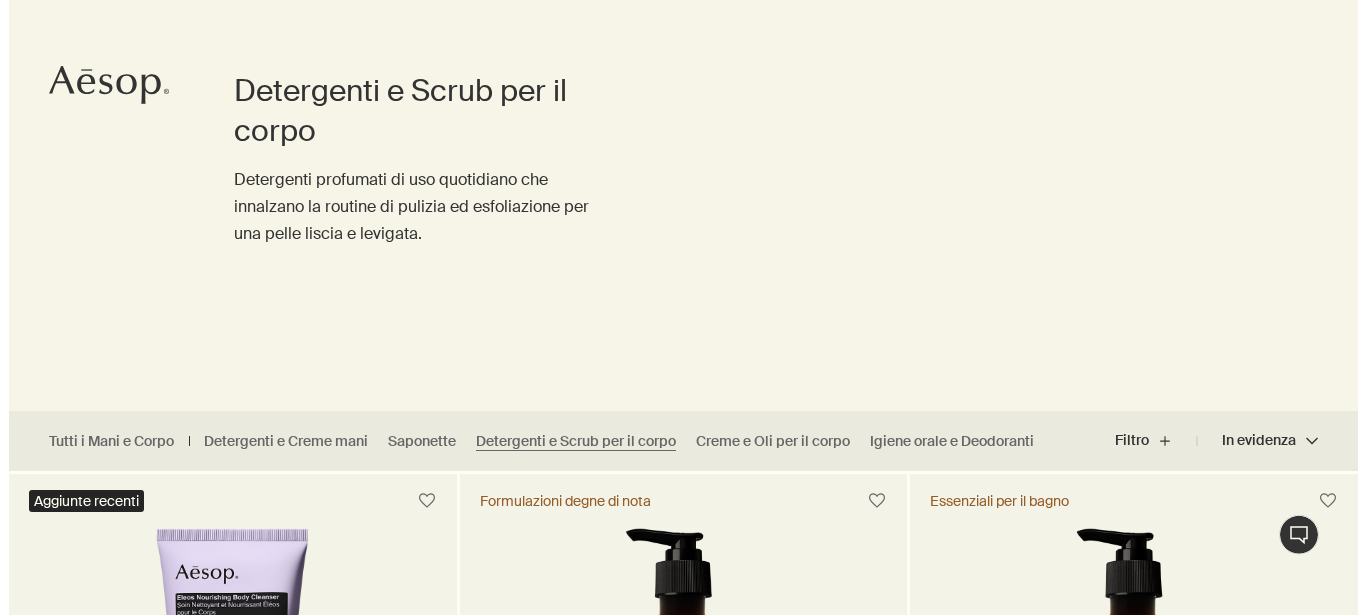 scroll, scrollTop: 1, scrollLeft: 0, axis: vertical 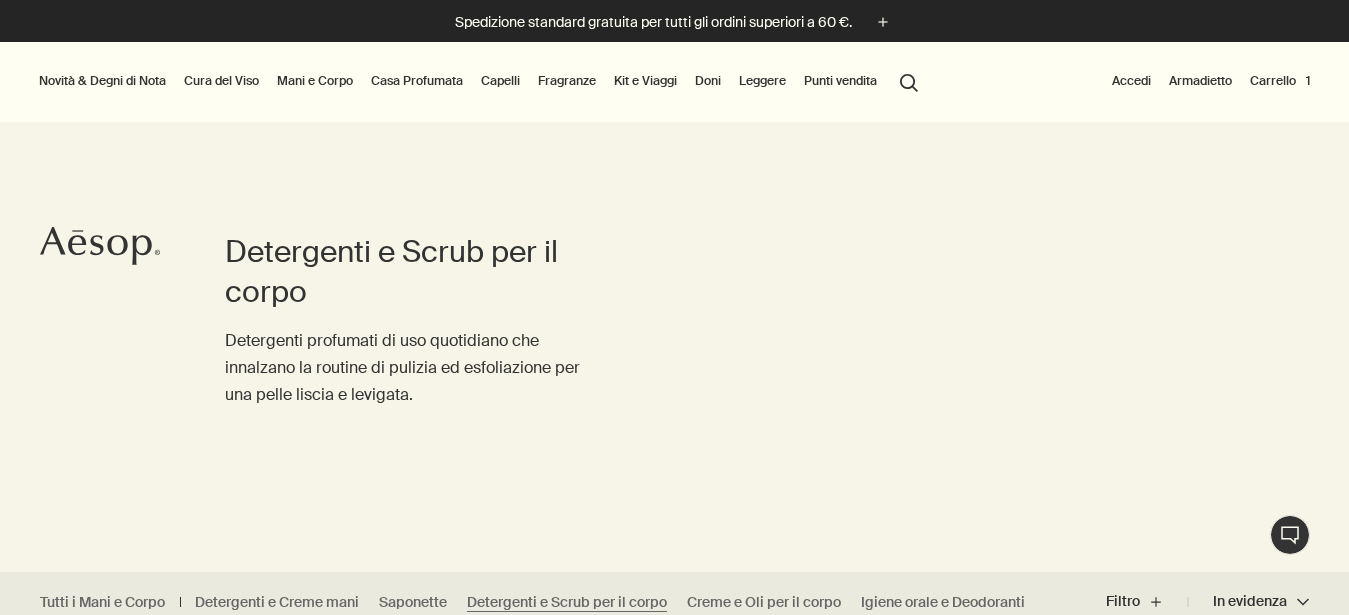 click on "Capelli" at bounding box center (500, 81) 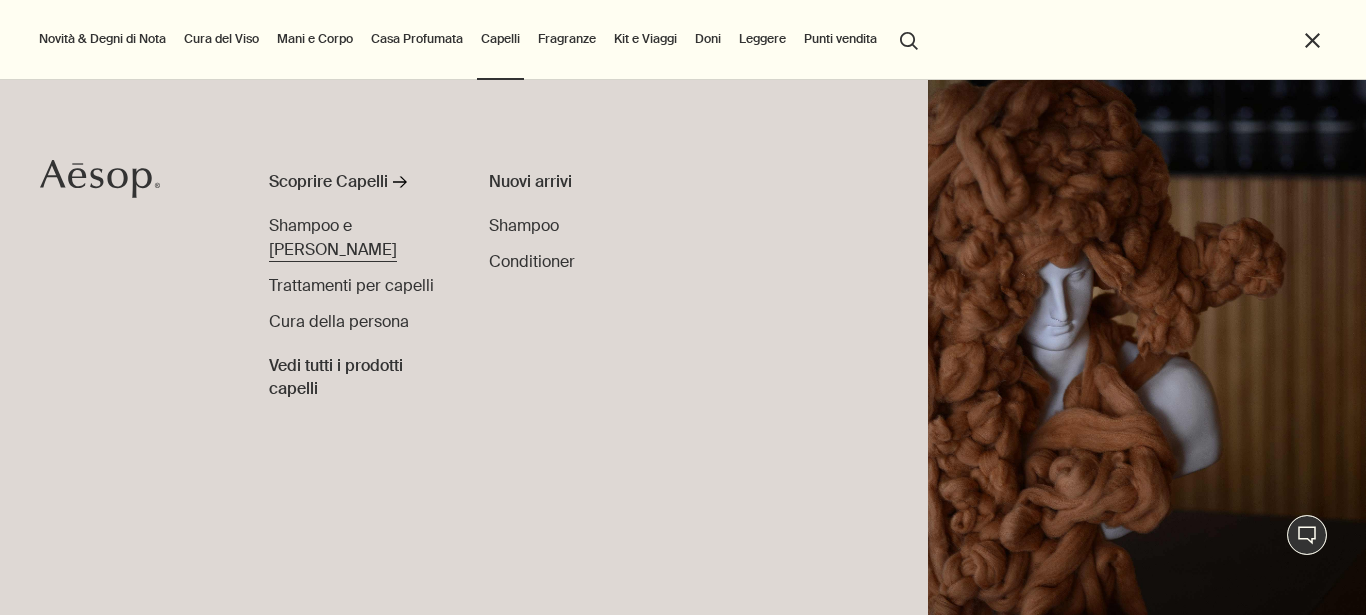 click on "Shampoo e [PERSON_NAME]" at bounding box center [333, 237] 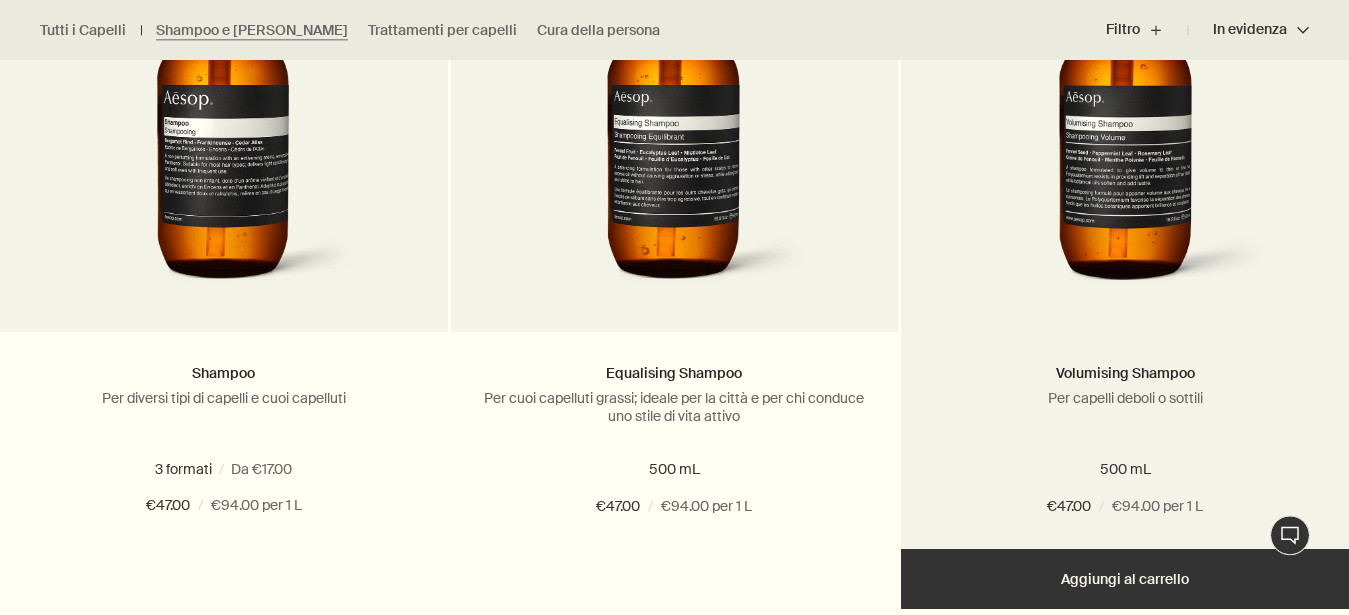 scroll, scrollTop: 816, scrollLeft: 0, axis: vertical 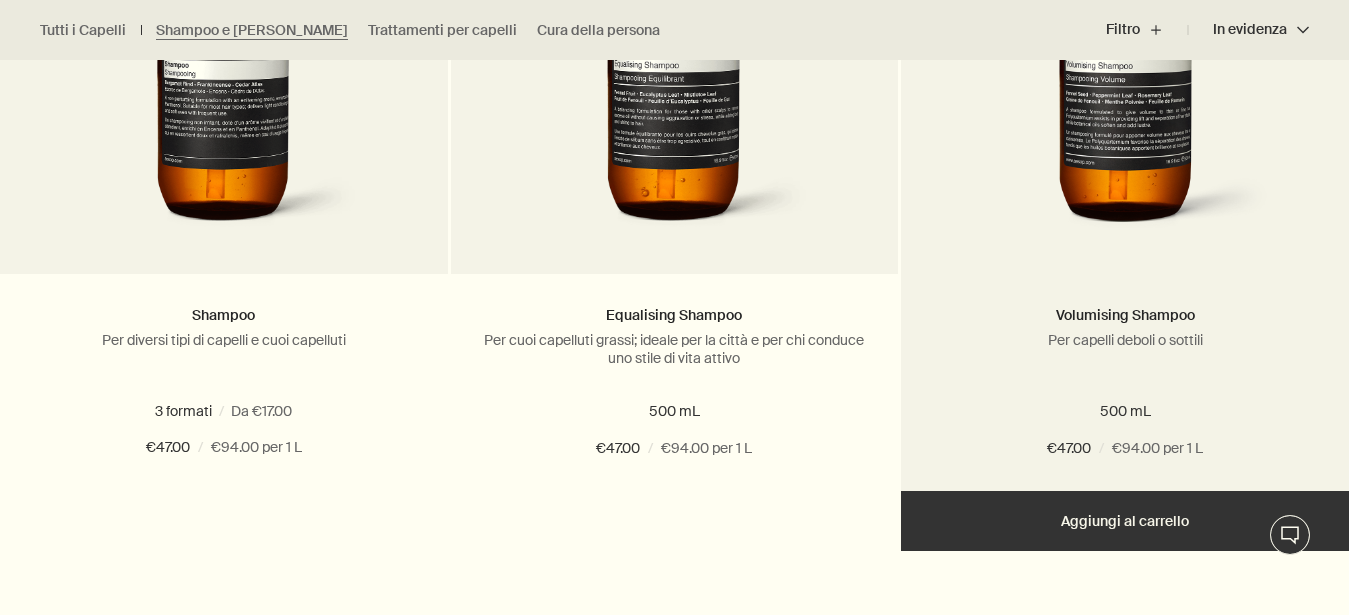 click on "Aggiungere Aggiungi al carrello" at bounding box center (1125, 521) 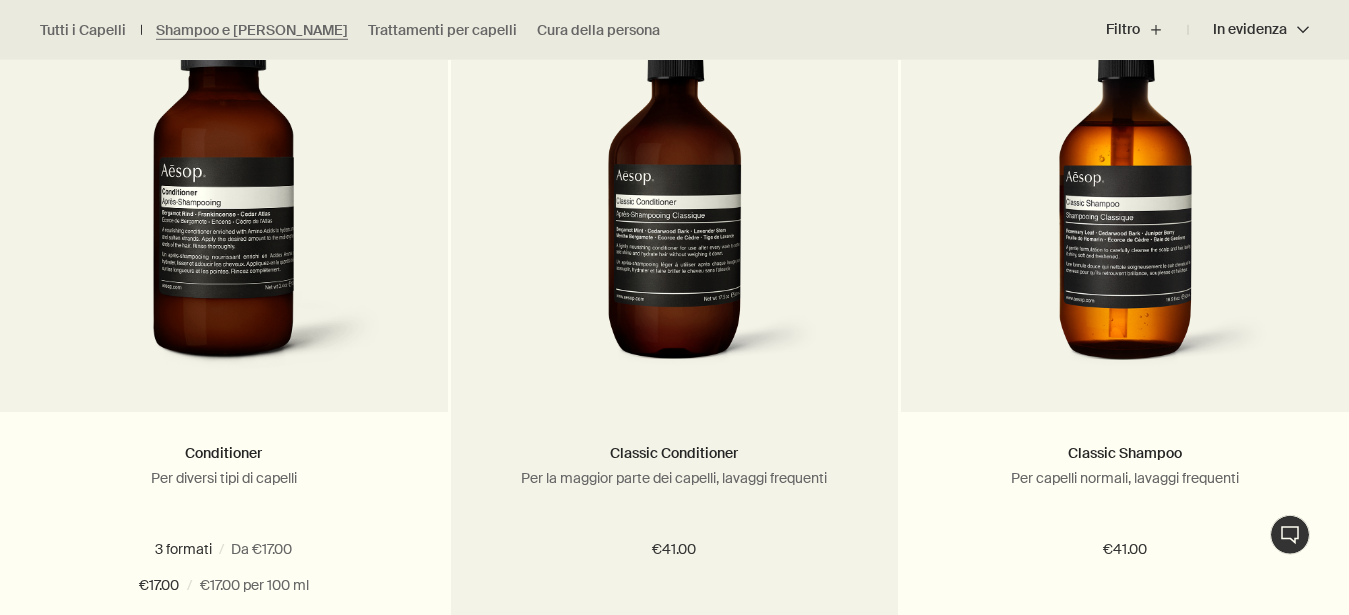 scroll, scrollTop: 1428, scrollLeft: 0, axis: vertical 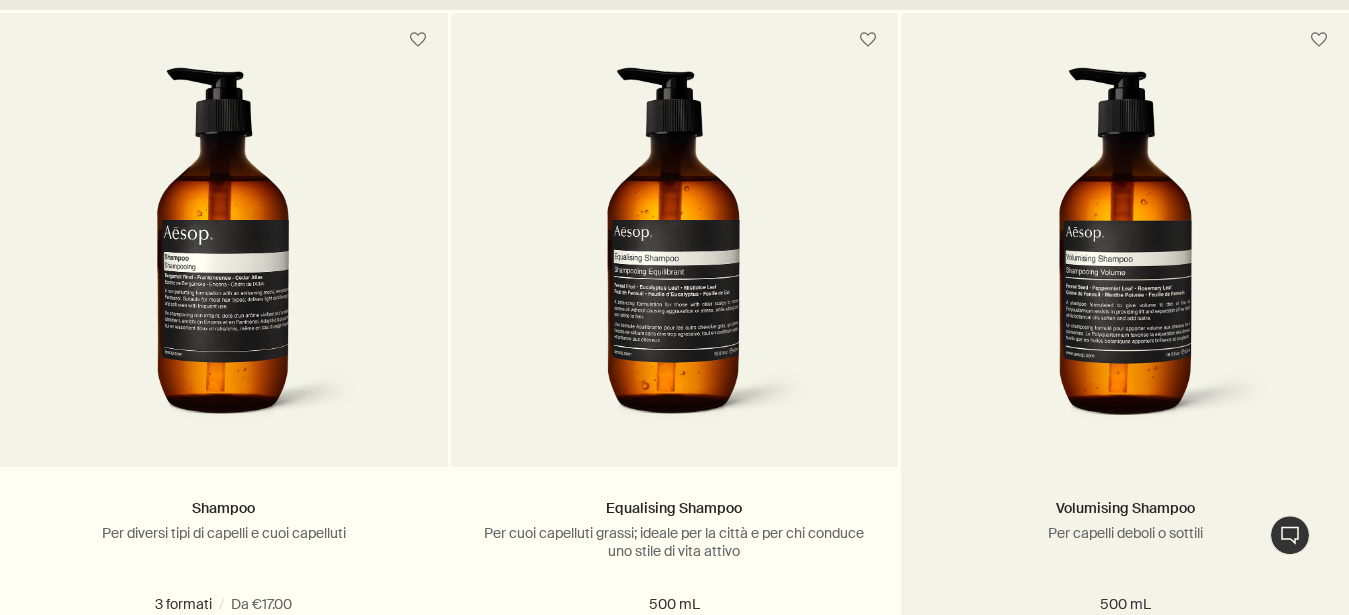 radio on "false" 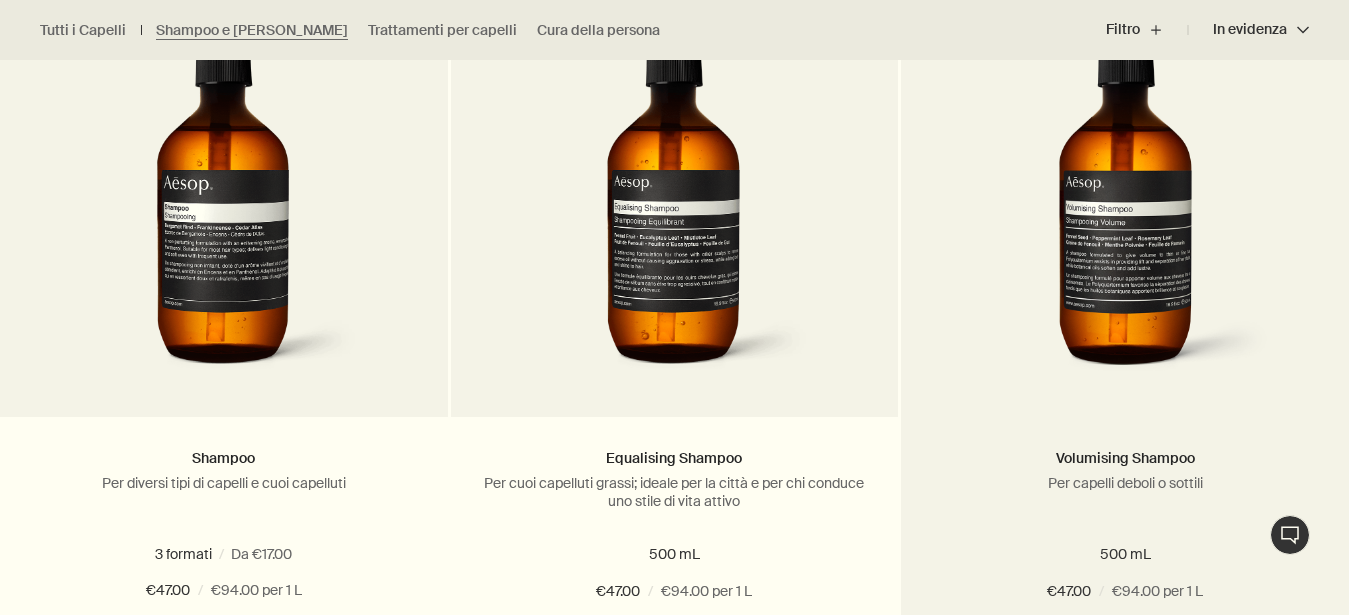 scroll, scrollTop: 714, scrollLeft: 0, axis: vertical 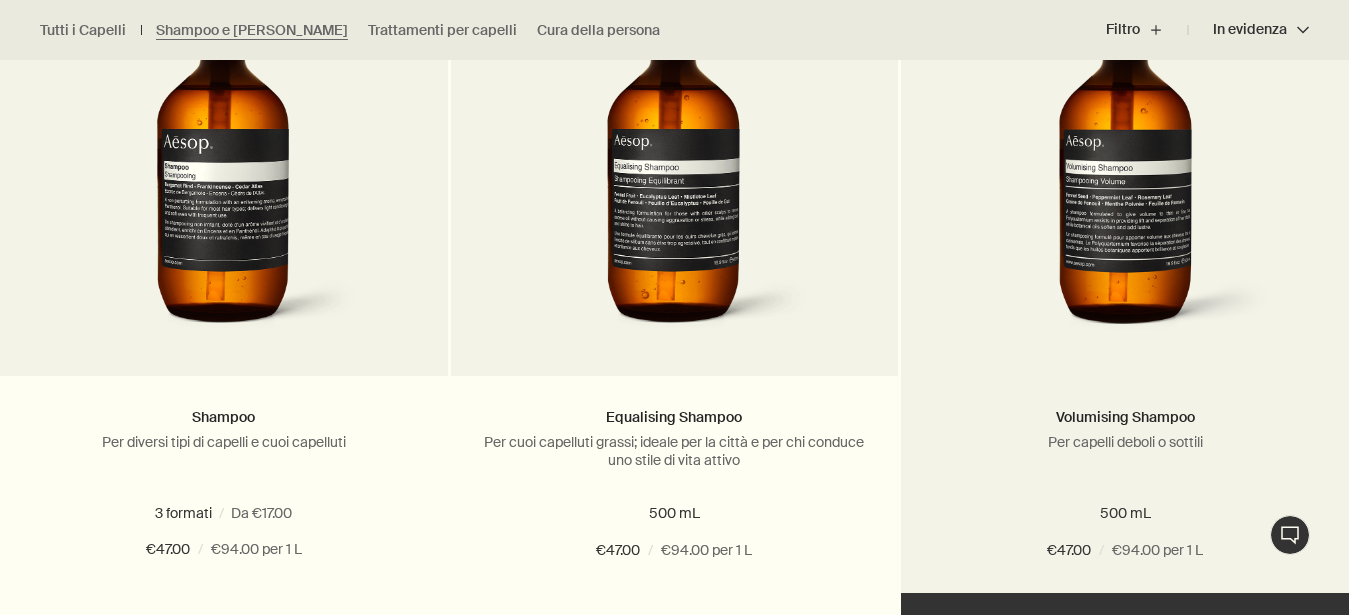 click at bounding box center [1125, 161] 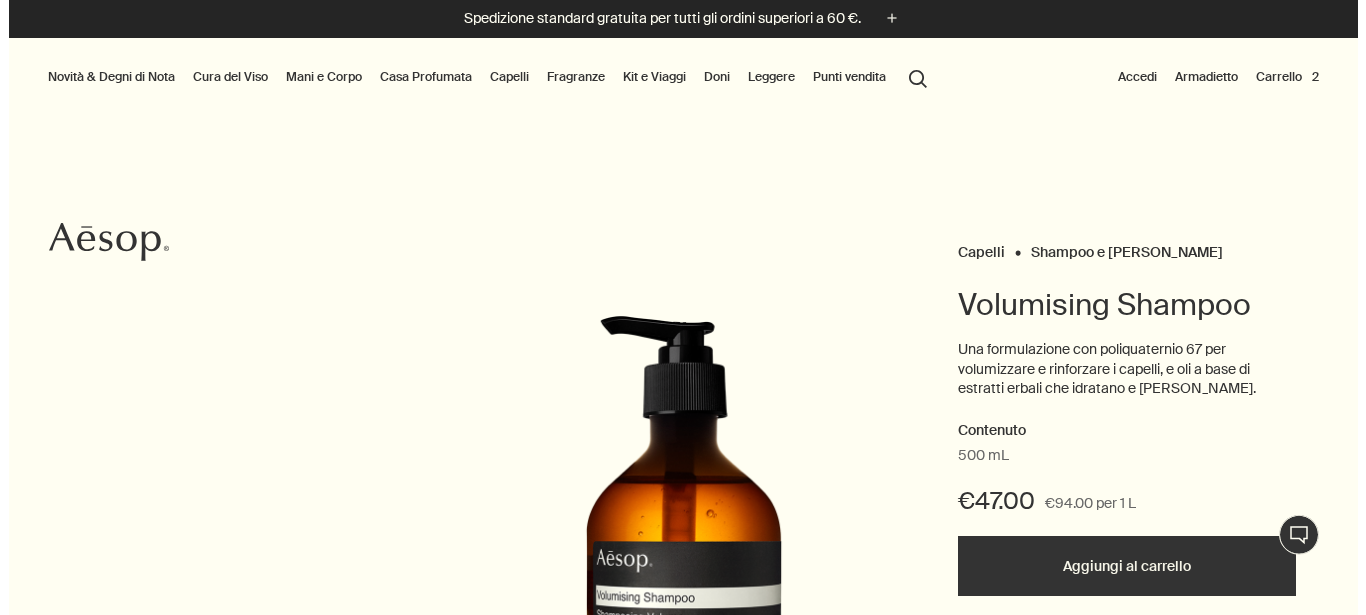 scroll, scrollTop: 0, scrollLeft: 0, axis: both 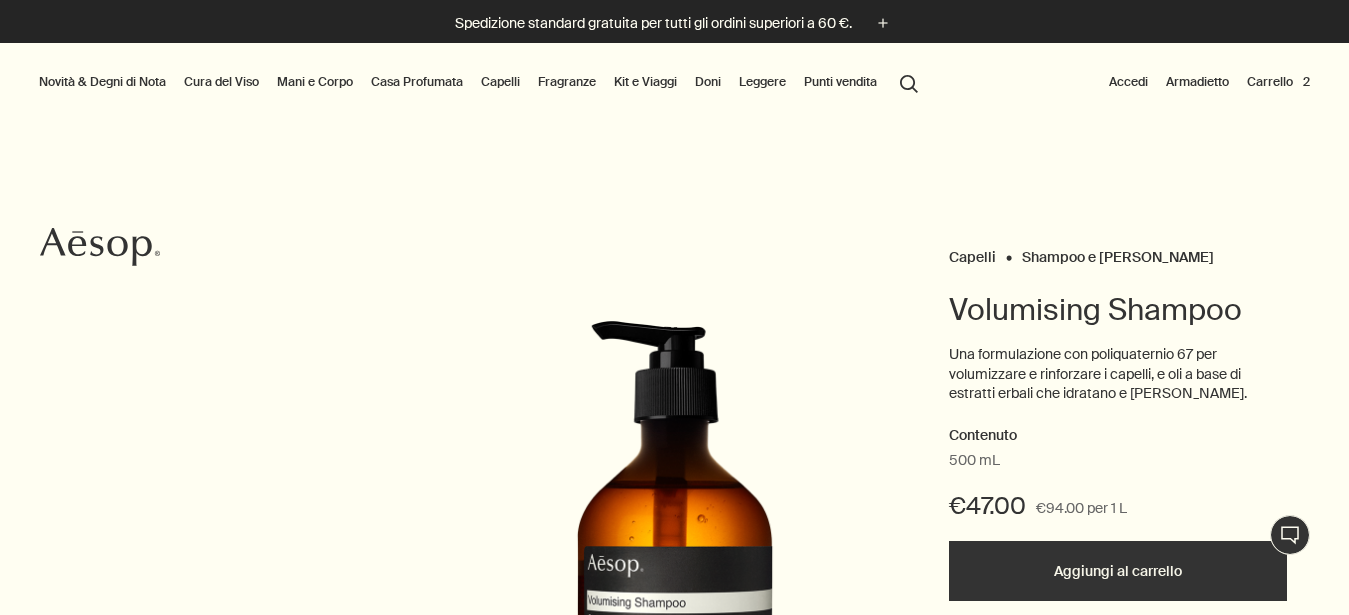 click on "Carrello 2" at bounding box center [1278, 82] 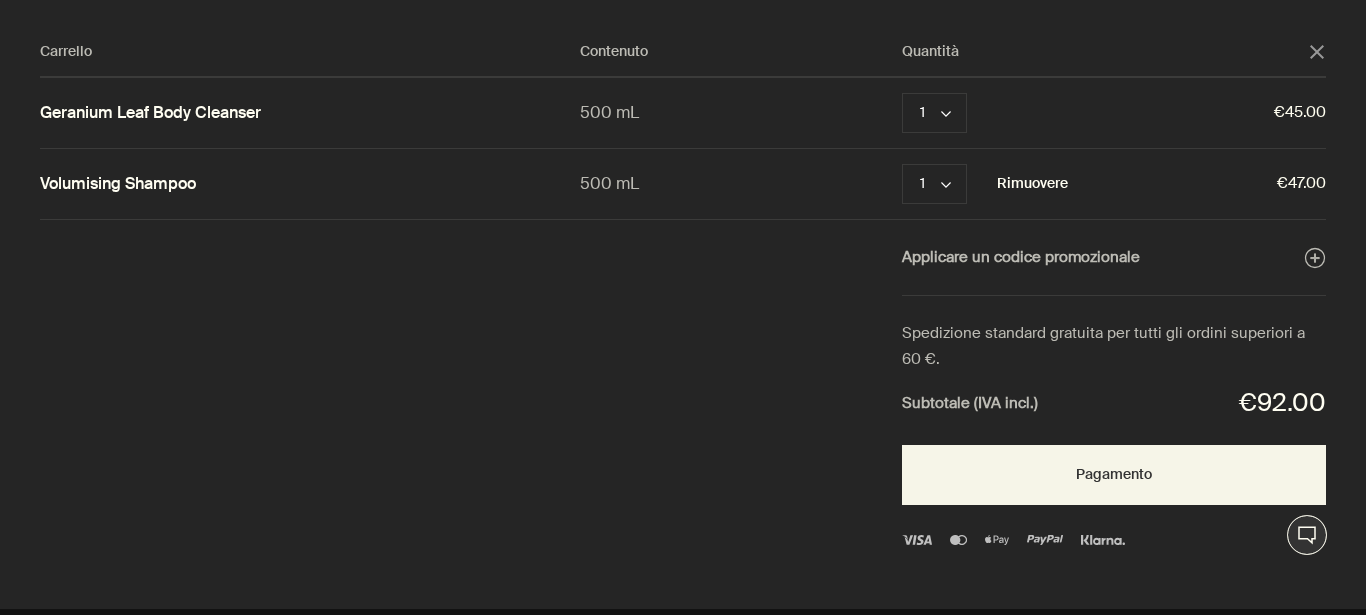 click on "Rimuovere" at bounding box center [1032, 184] 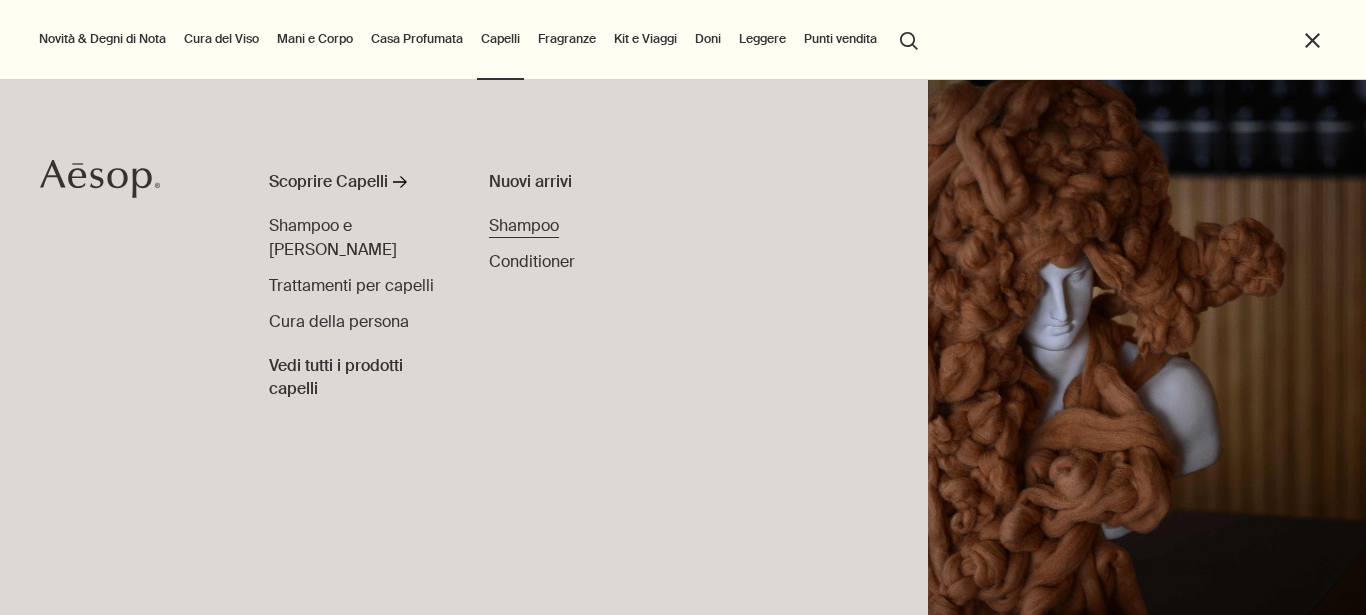 click on "Shampoo" at bounding box center [524, 225] 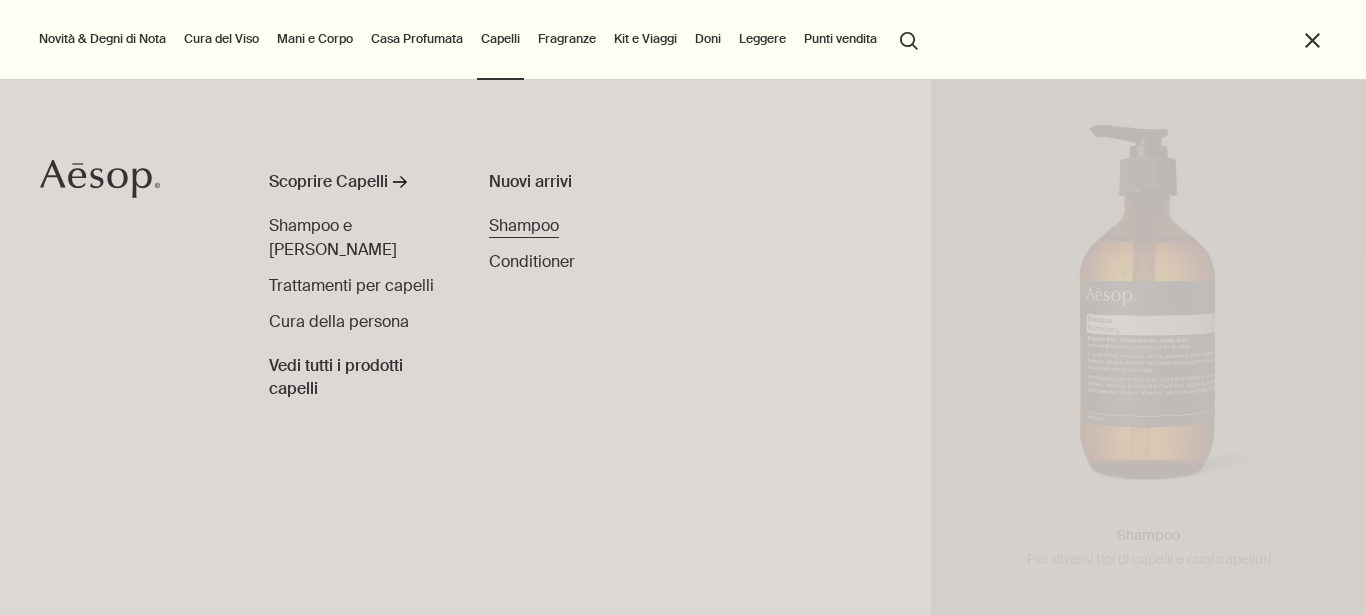 scroll, scrollTop: 0, scrollLeft: 0, axis: both 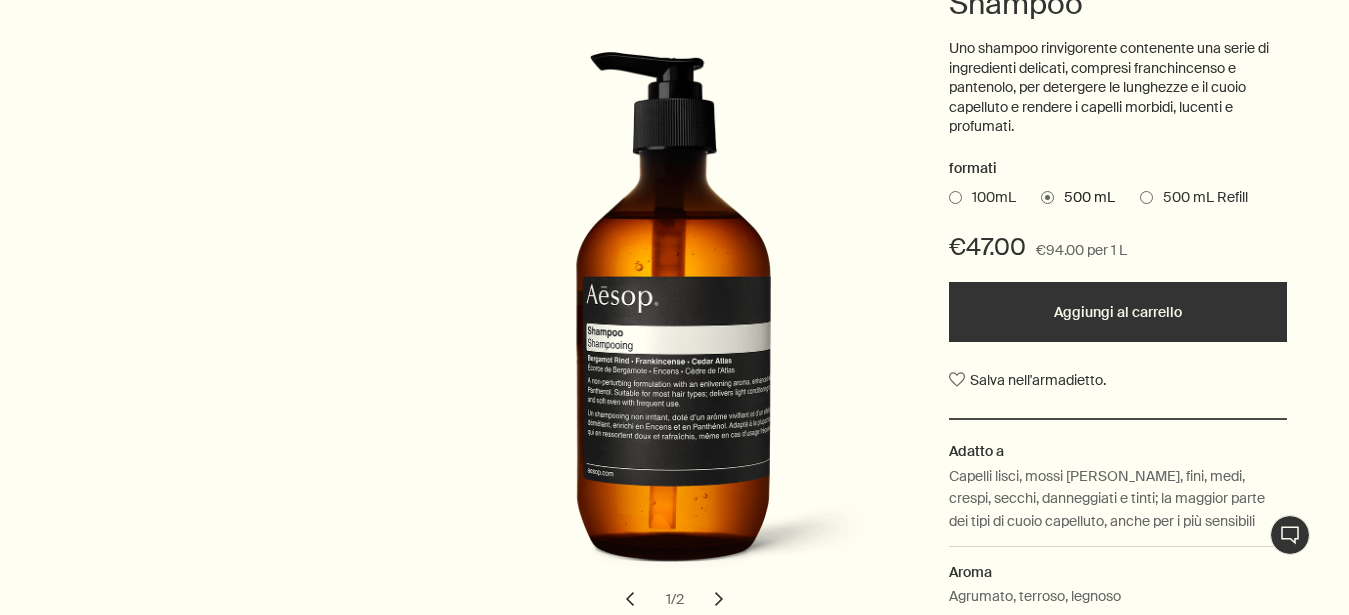 click on "Aggiungi al carrello" at bounding box center (1117, 312) 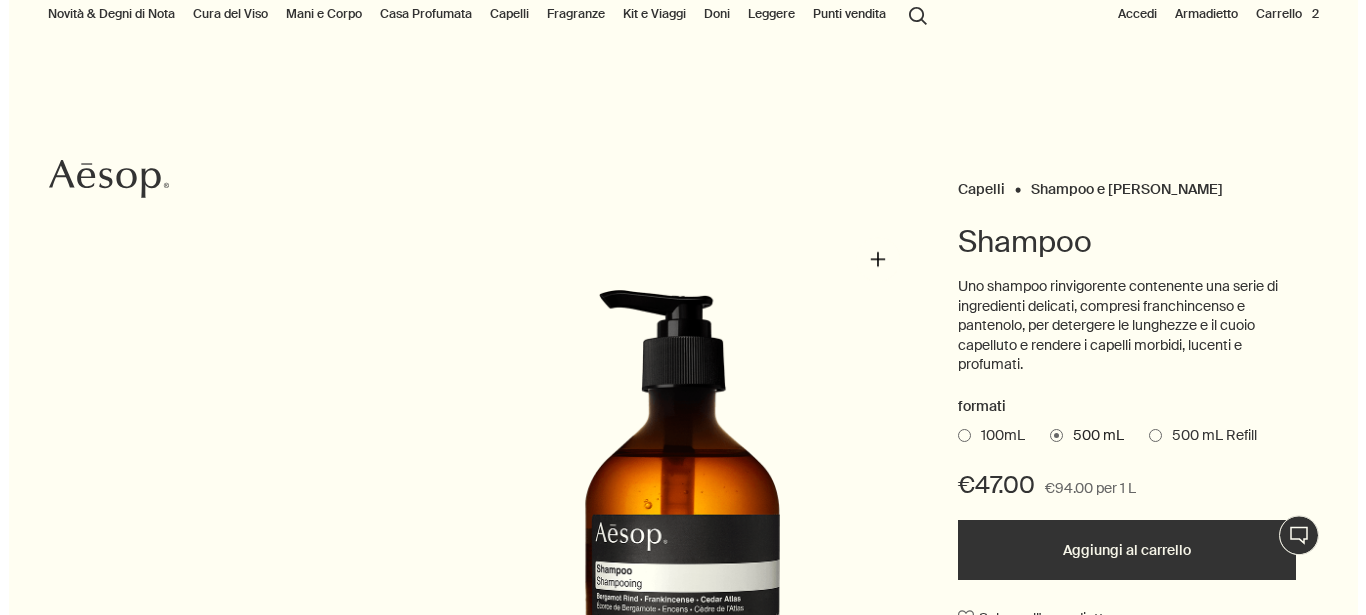 scroll, scrollTop: 0, scrollLeft: 0, axis: both 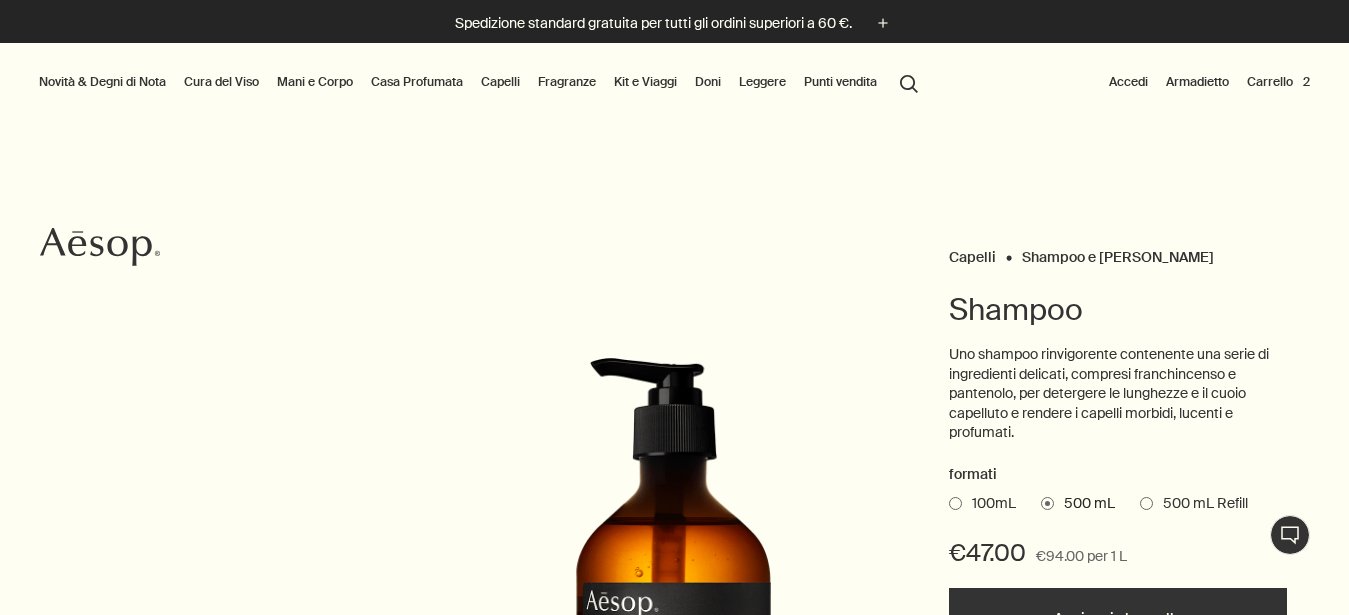 click on "Fragranze" at bounding box center [567, 82] 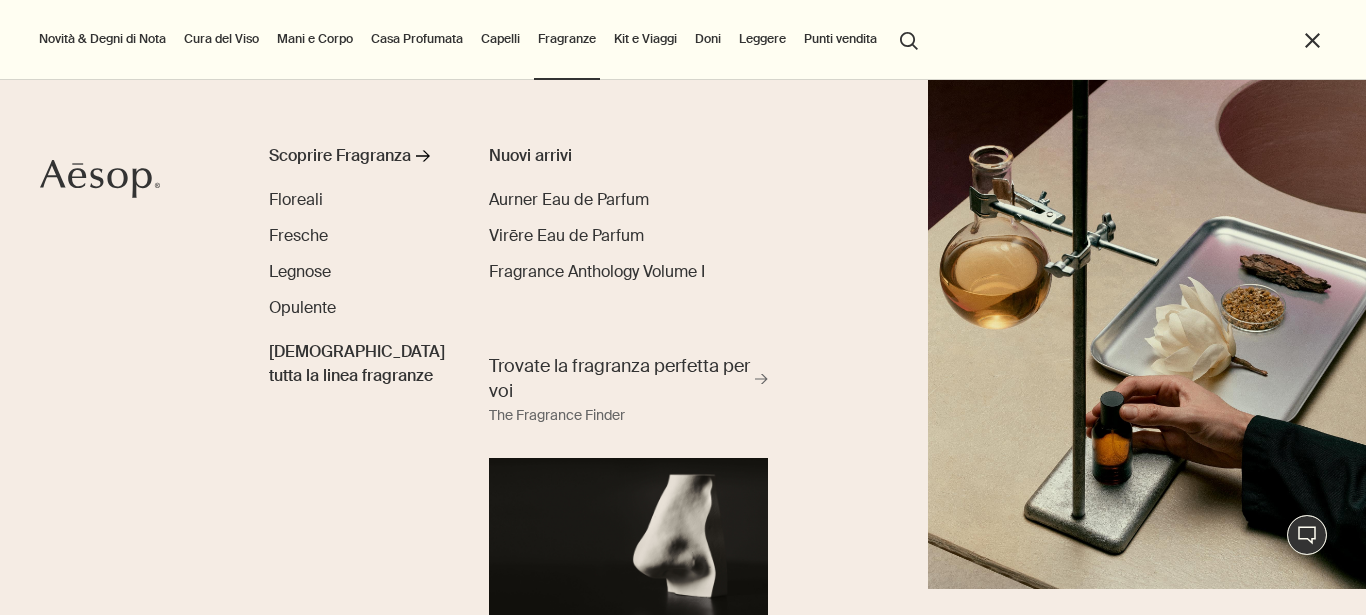 scroll, scrollTop: 47, scrollLeft: 0, axis: vertical 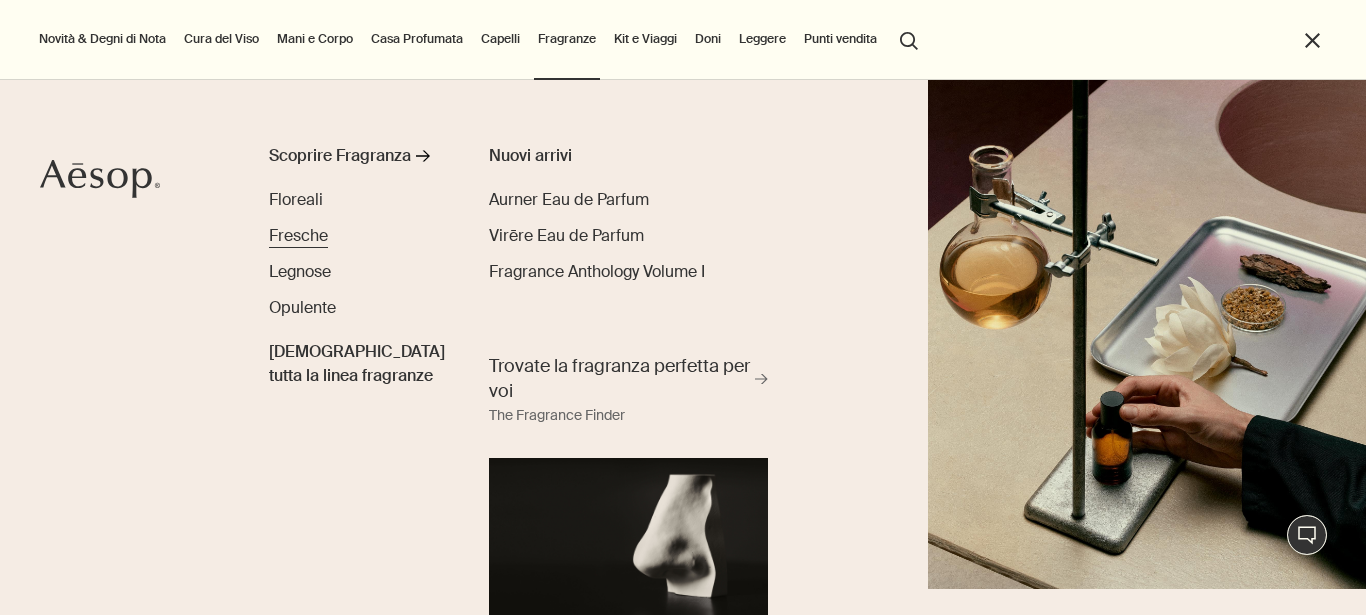 click on "Fresche" at bounding box center [298, 235] 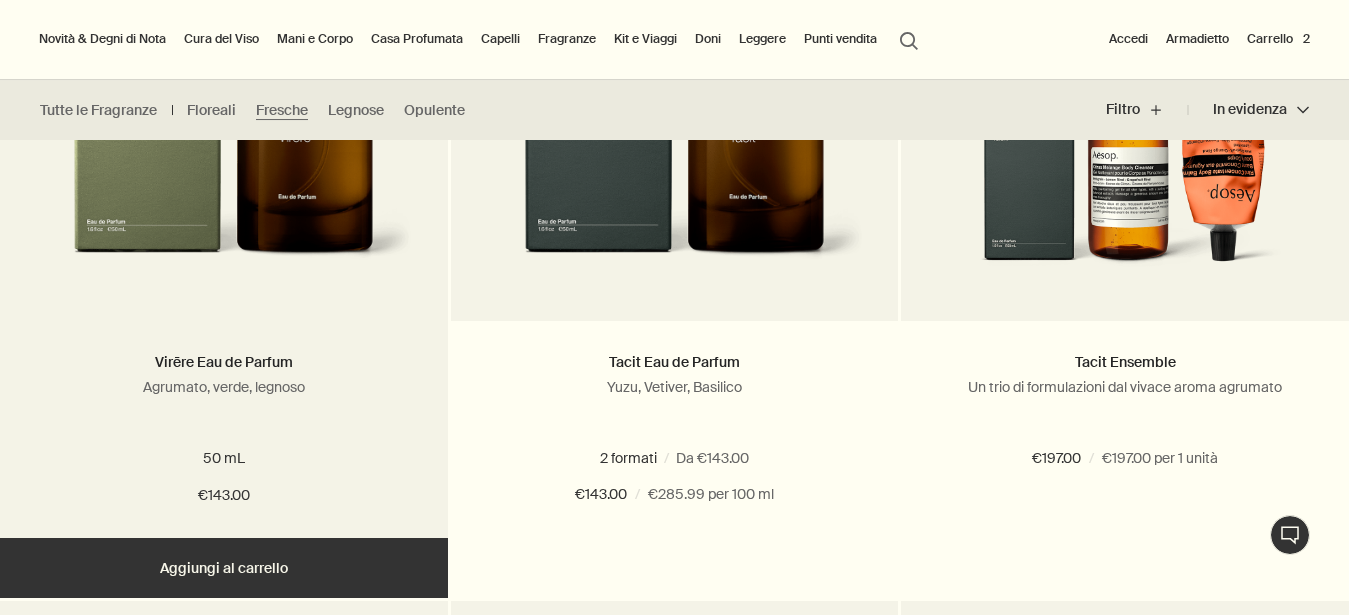 scroll, scrollTop: 714, scrollLeft: 0, axis: vertical 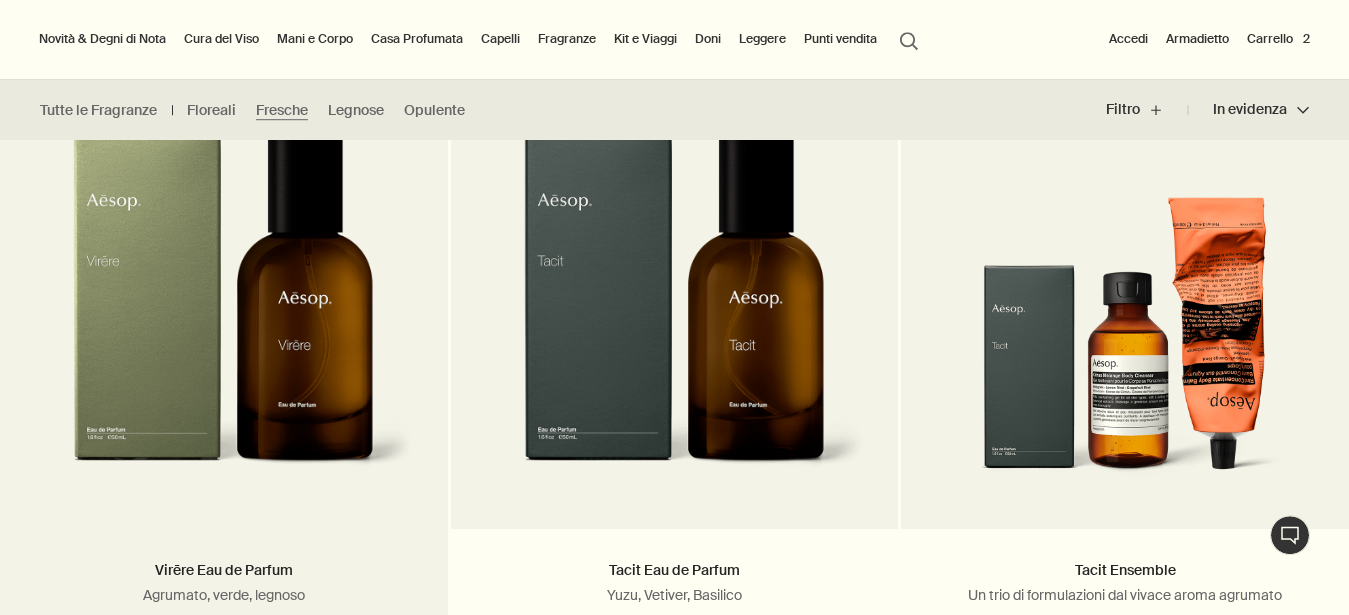 radio on "false" 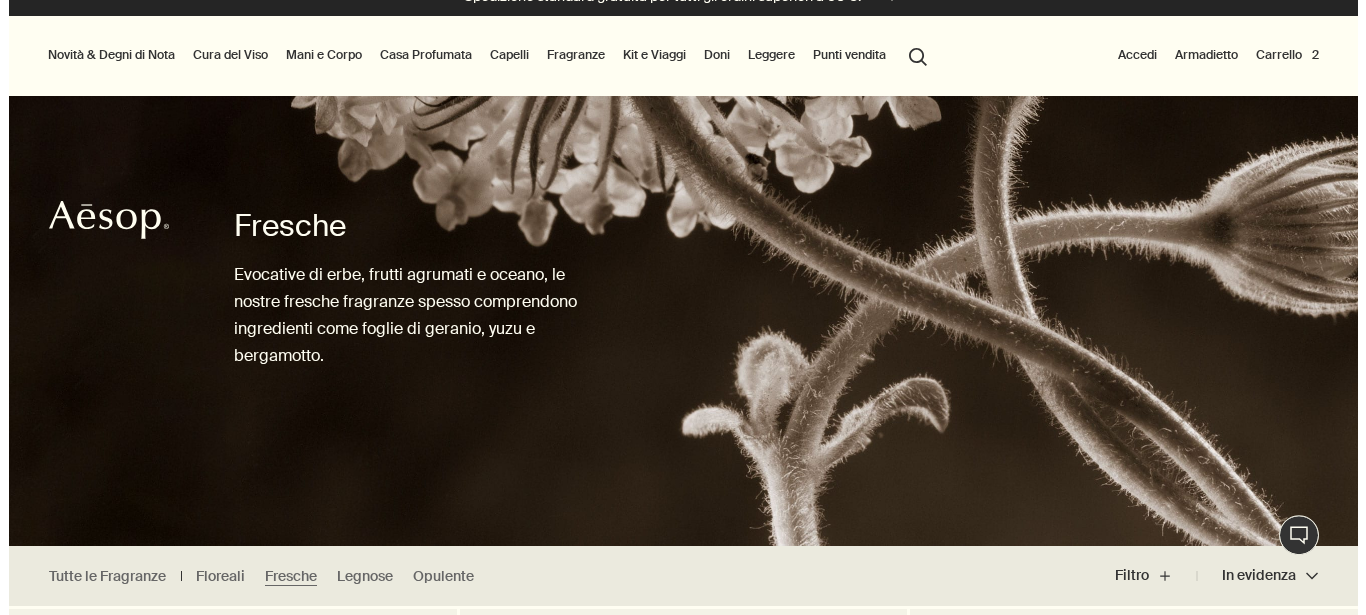 scroll, scrollTop: 0, scrollLeft: 0, axis: both 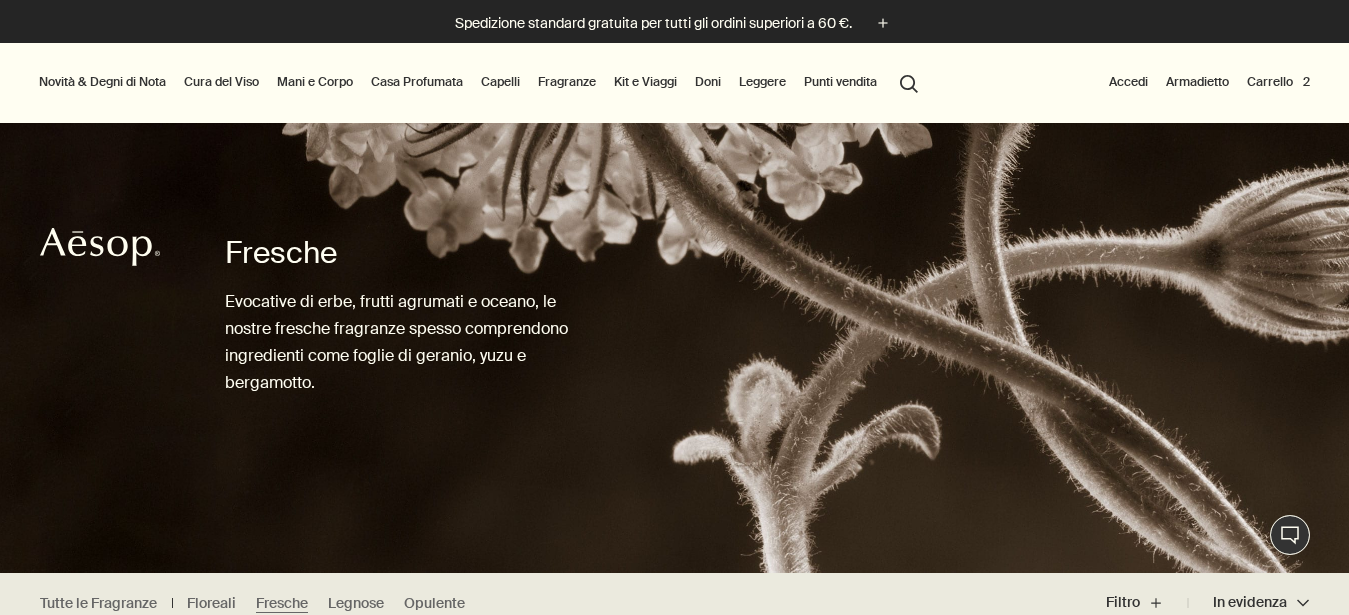 click on "Mani e Corpo" at bounding box center (315, 82) 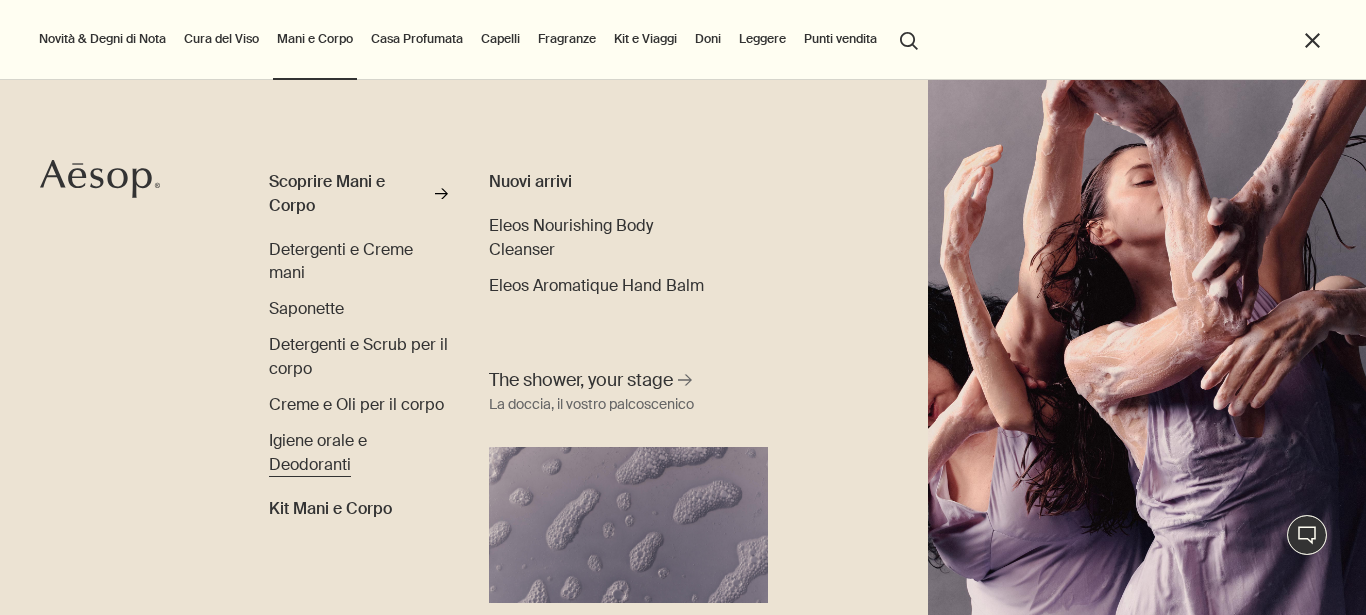 click on "Igiene orale e Deodoranti" at bounding box center [318, 452] 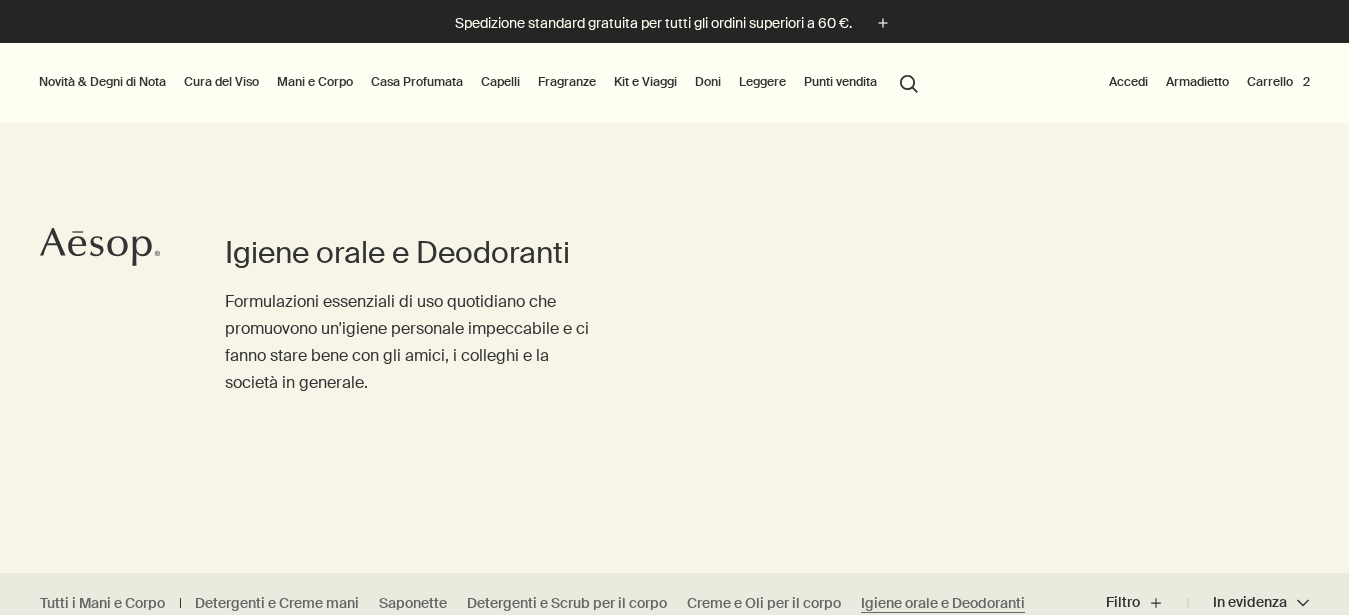 scroll, scrollTop: 0, scrollLeft: 0, axis: both 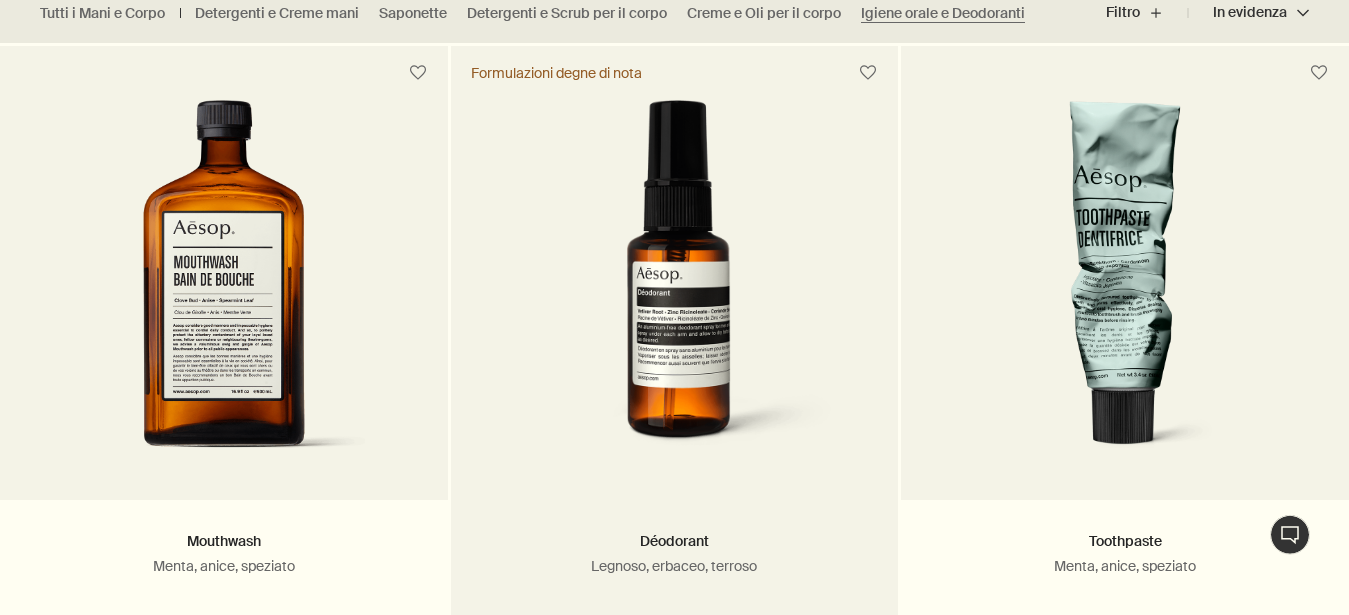 radio on "false" 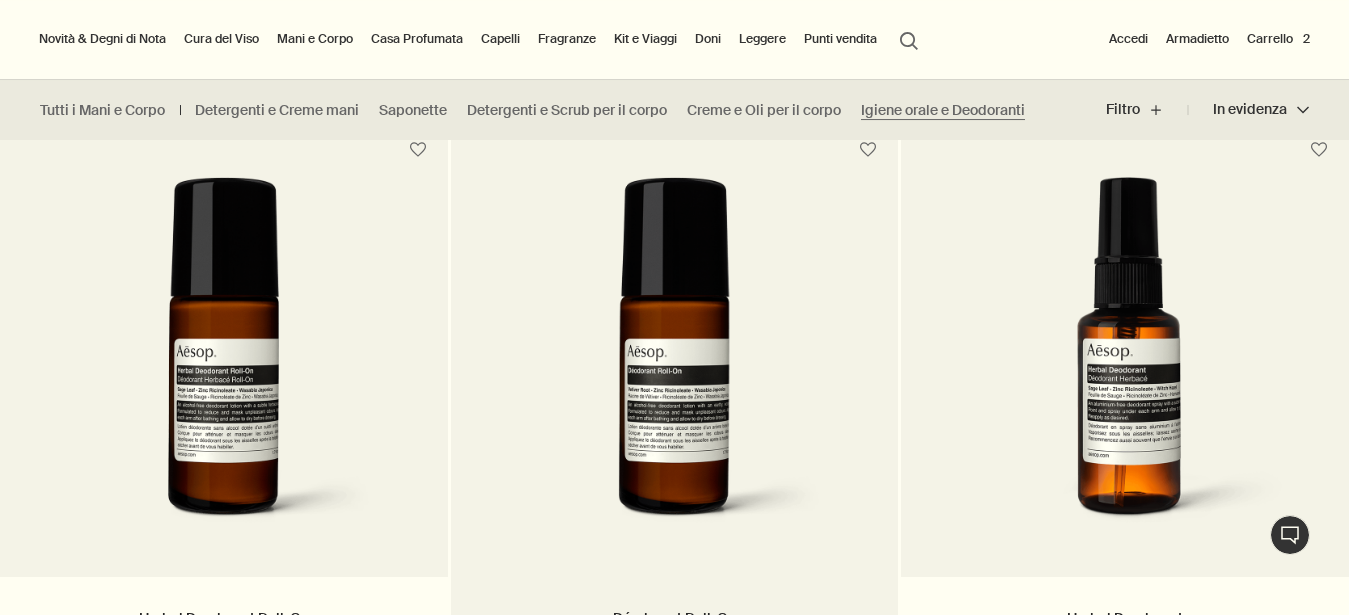 scroll, scrollTop: 1224, scrollLeft: 0, axis: vertical 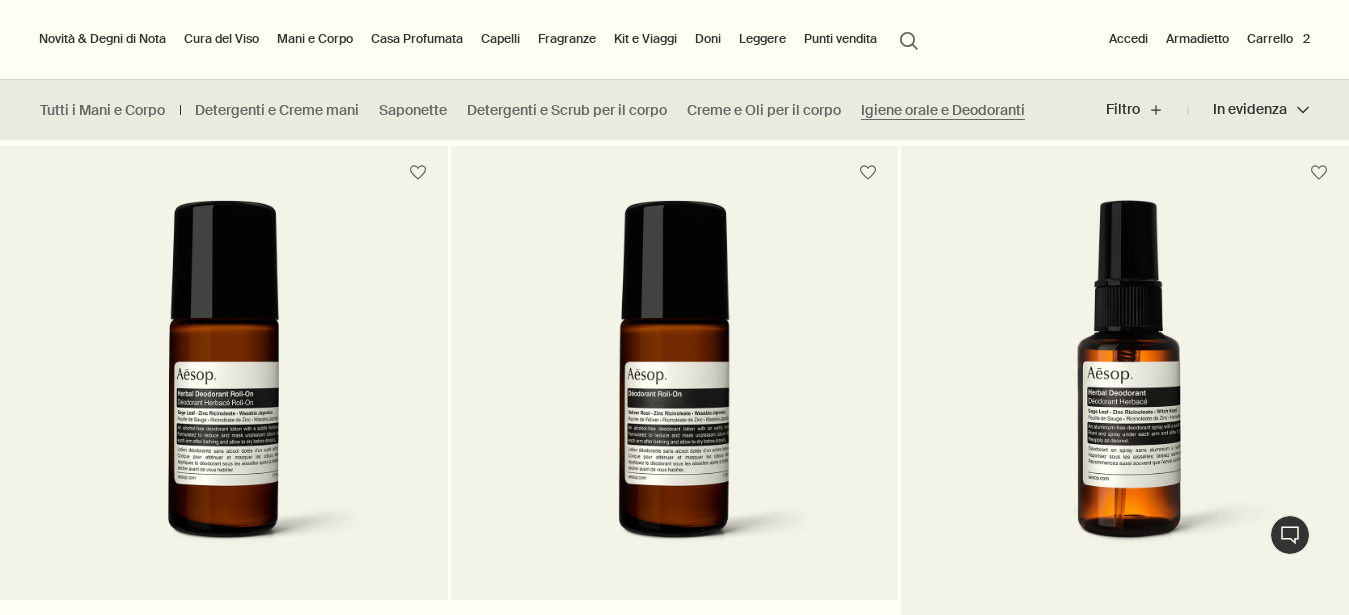 click at bounding box center (1125, 385) 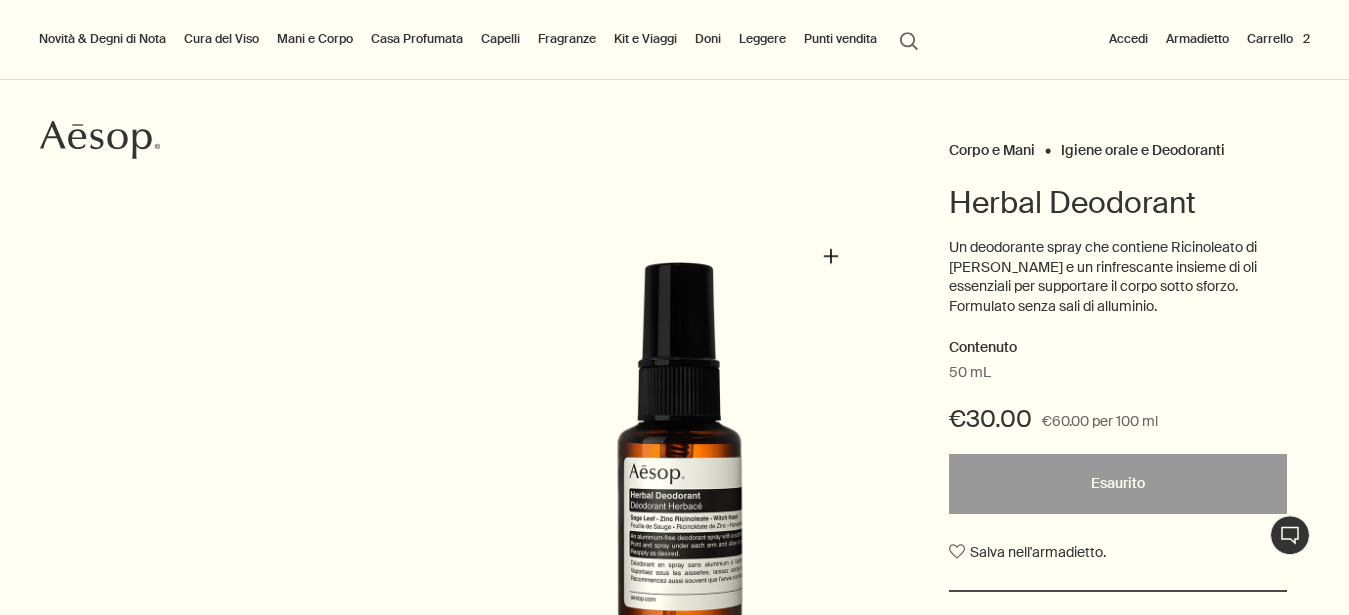 scroll, scrollTop: 102, scrollLeft: 0, axis: vertical 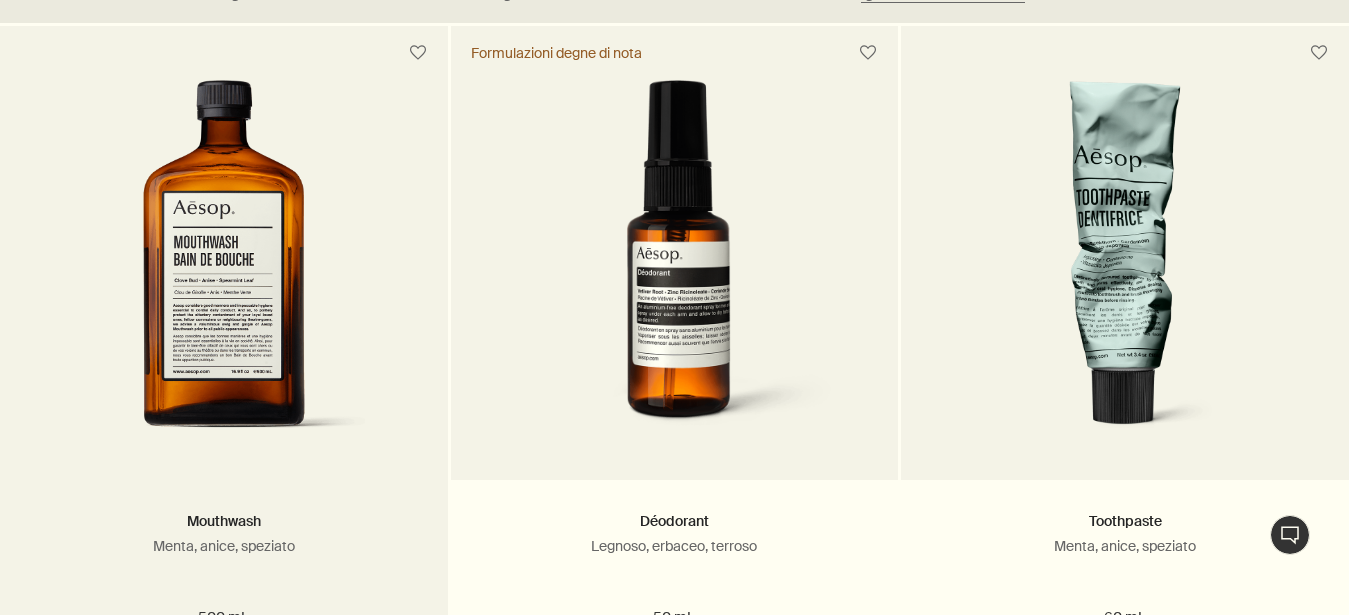 radio on "false" 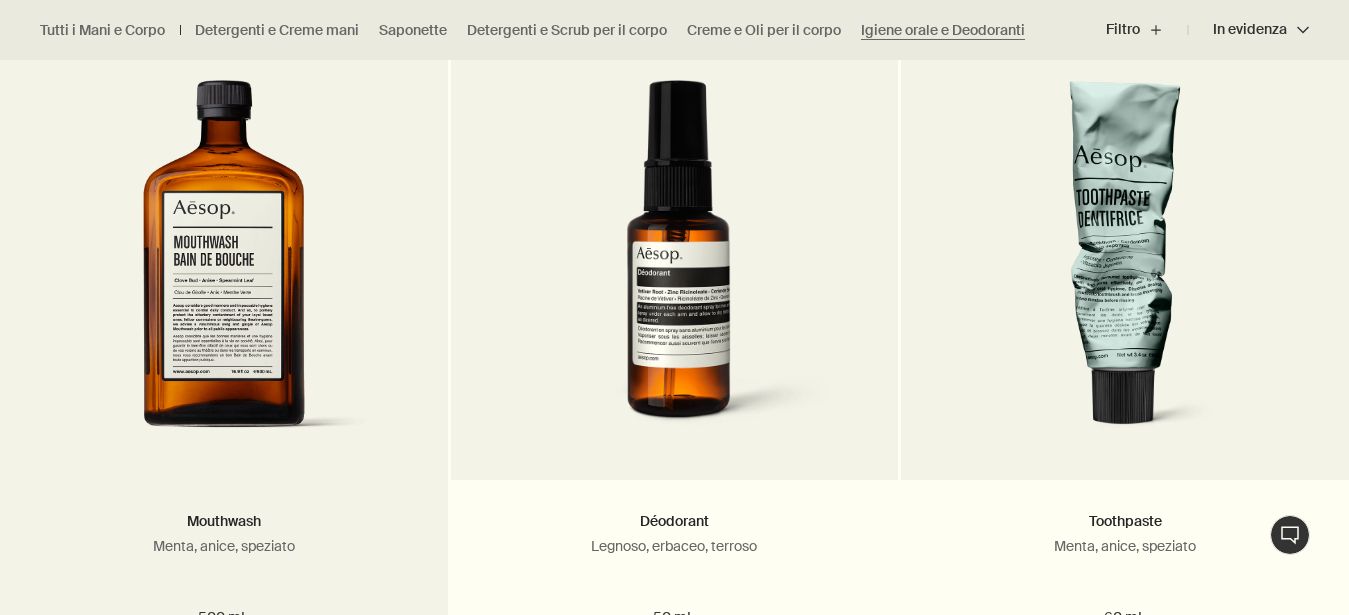 scroll, scrollTop: 612, scrollLeft: 0, axis: vertical 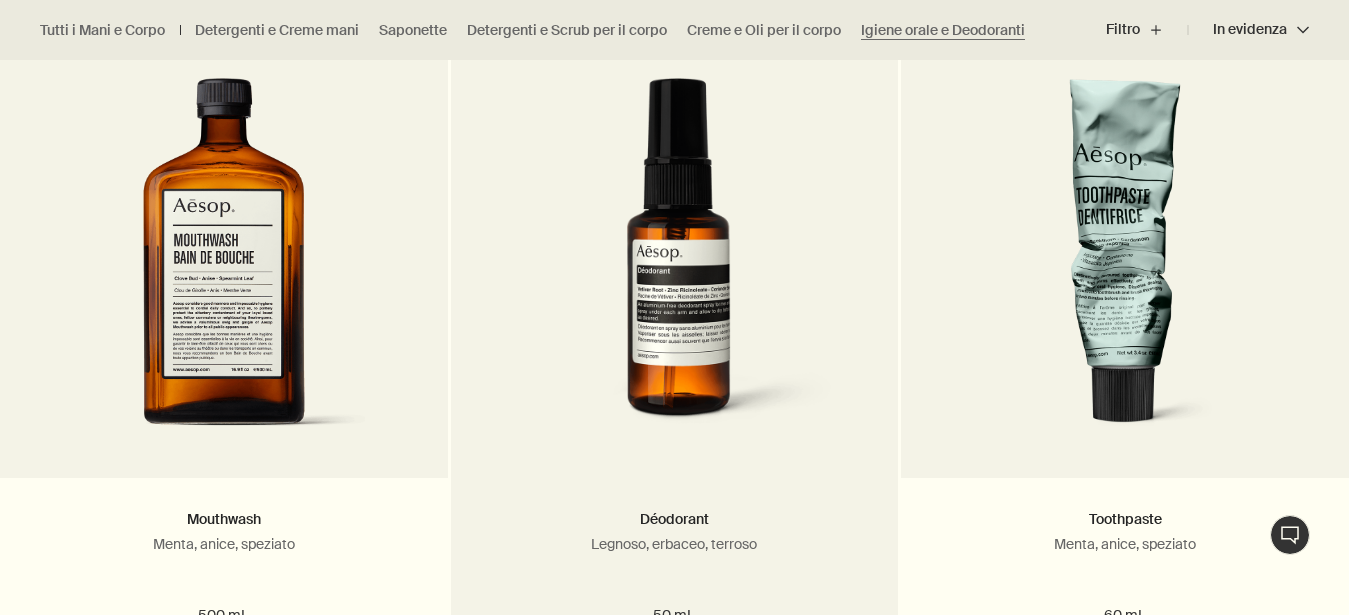 click at bounding box center (675, 263) 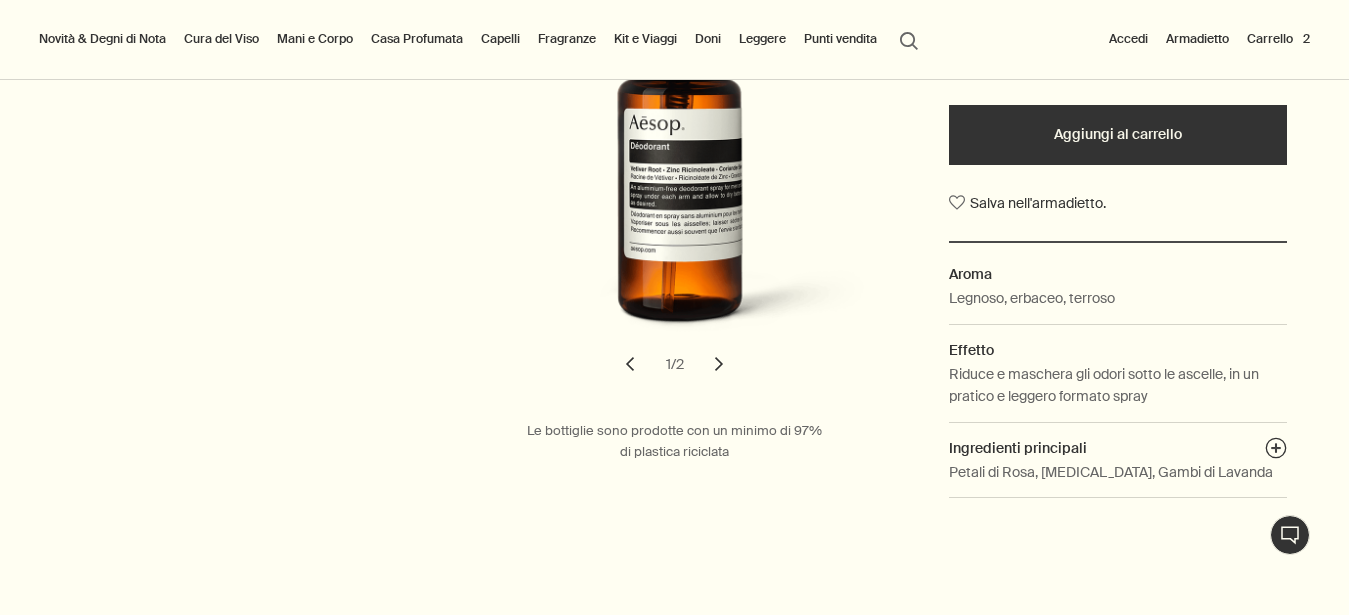 scroll, scrollTop: 306, scrollLeft: 0, axis: vertical 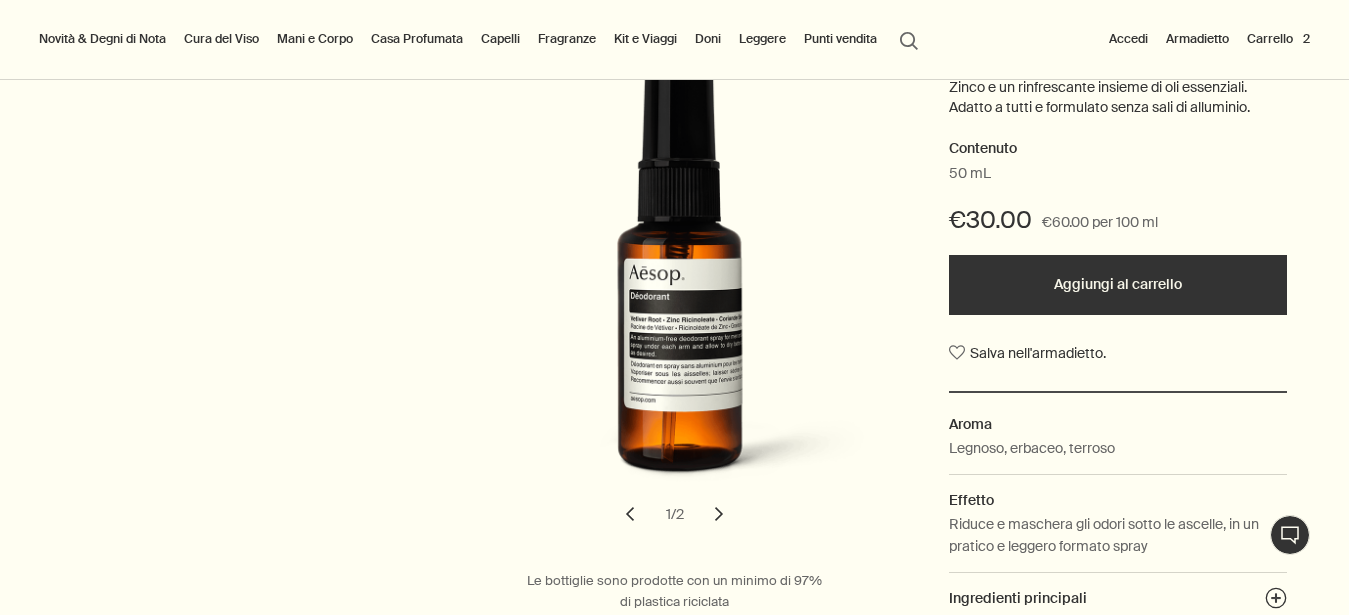 click on "Aggiungi al carrello" at bounding box center (1117, 285) 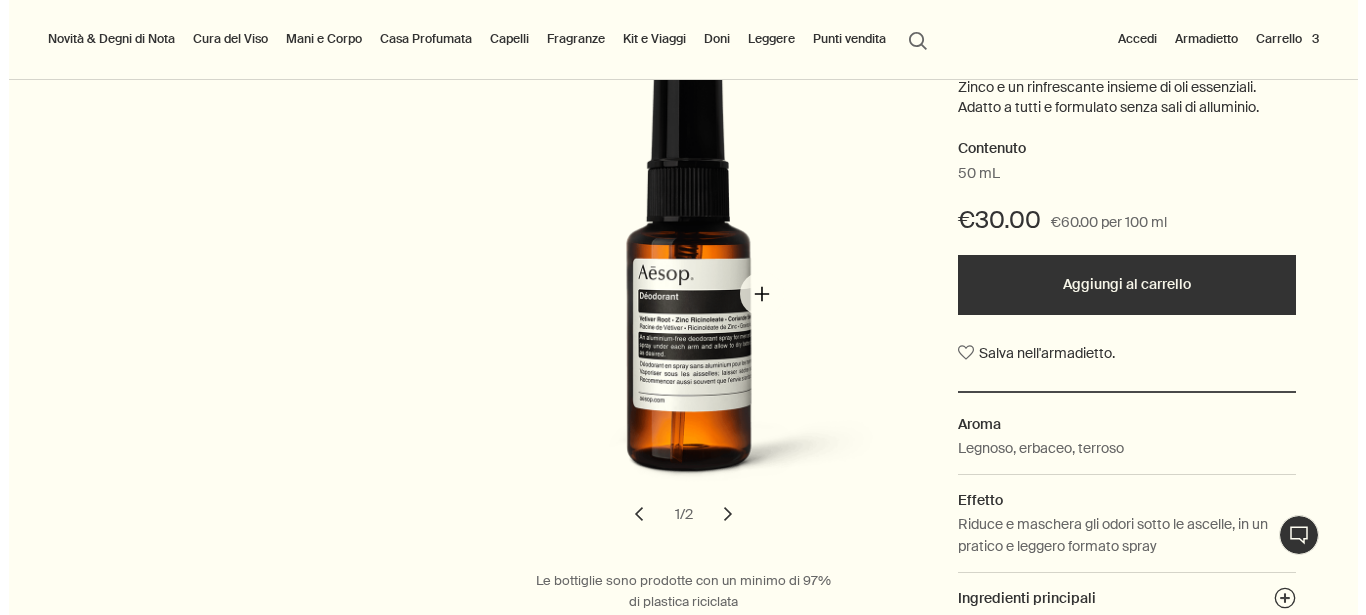 scroll, scrollTop: 0, scrollLeft: 0, axis: both 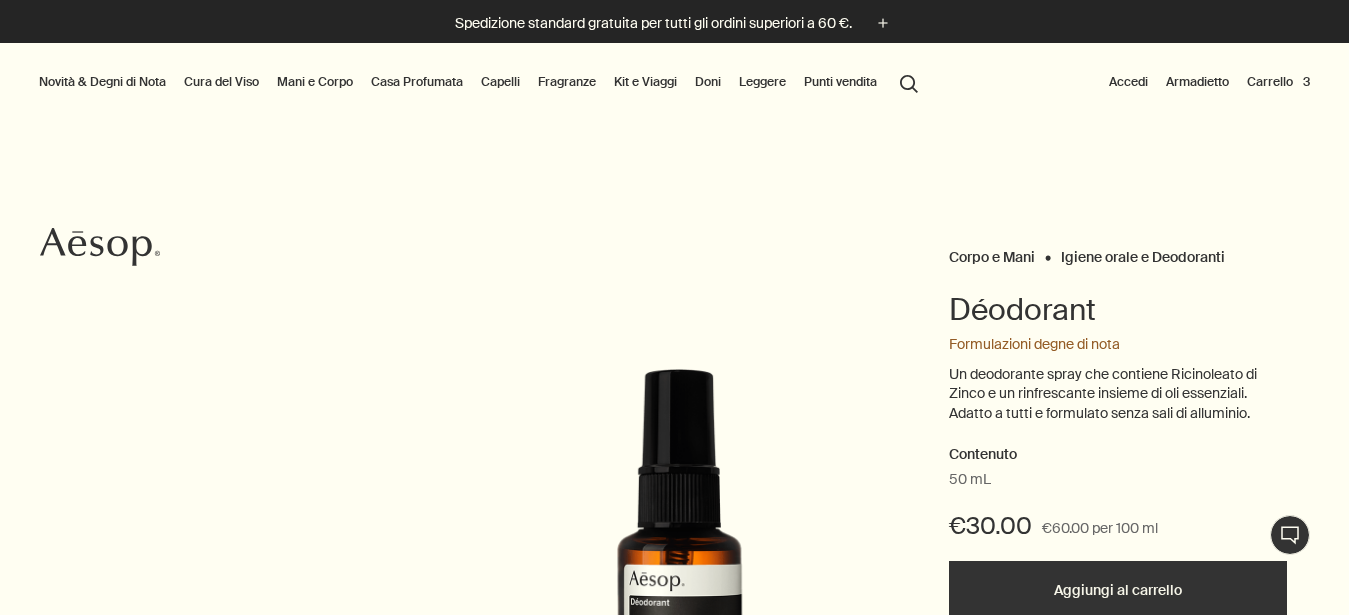 click on "Novità & Degni di Nota" at bounding box center (102, 82) 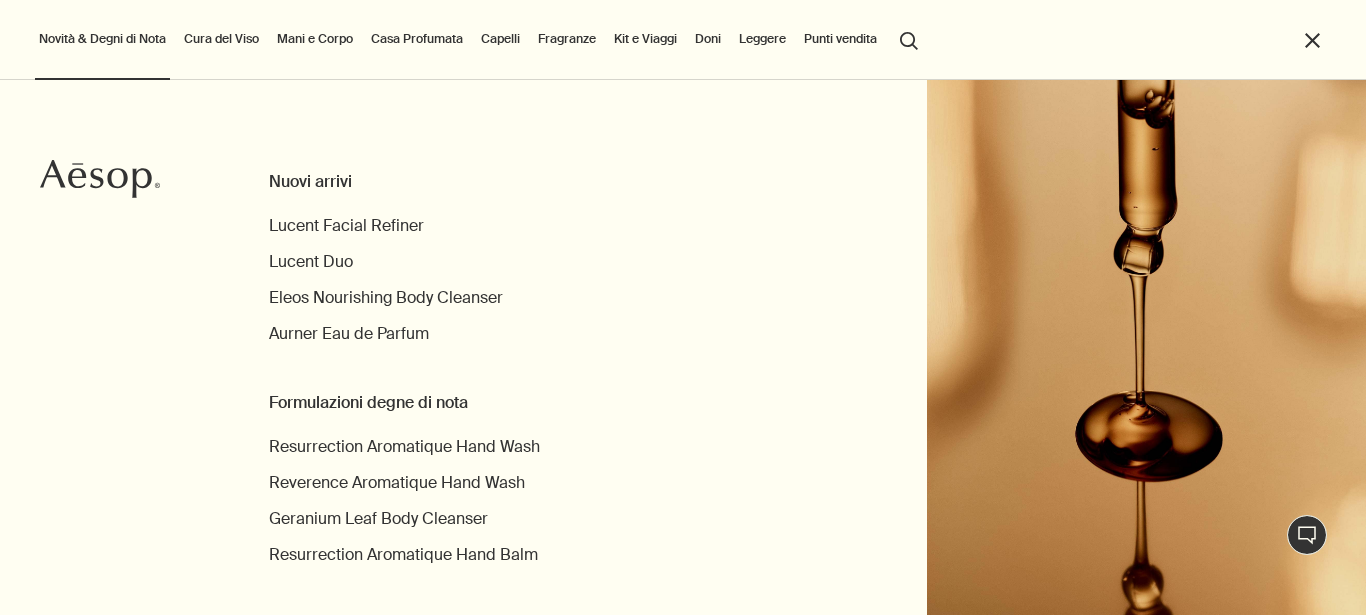 click on "Mani e Corpo" at bounding box center [315, 39] 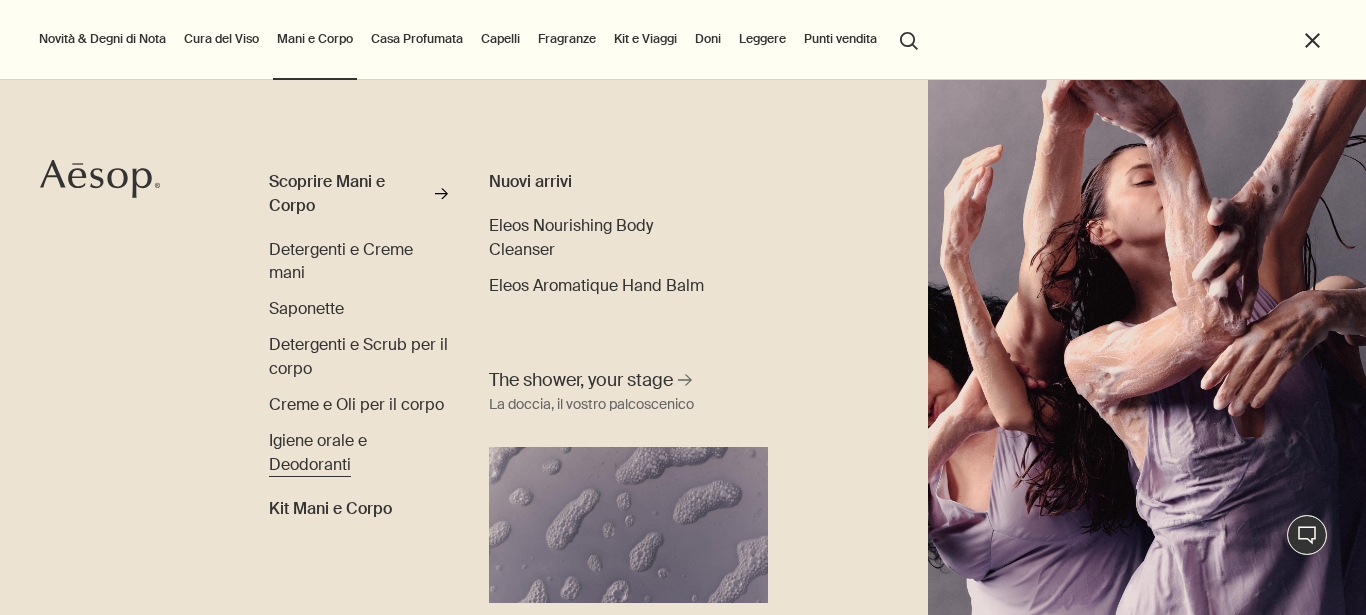 click on "Igiene orale e Deodoranti" at bounding box center [318, 452] 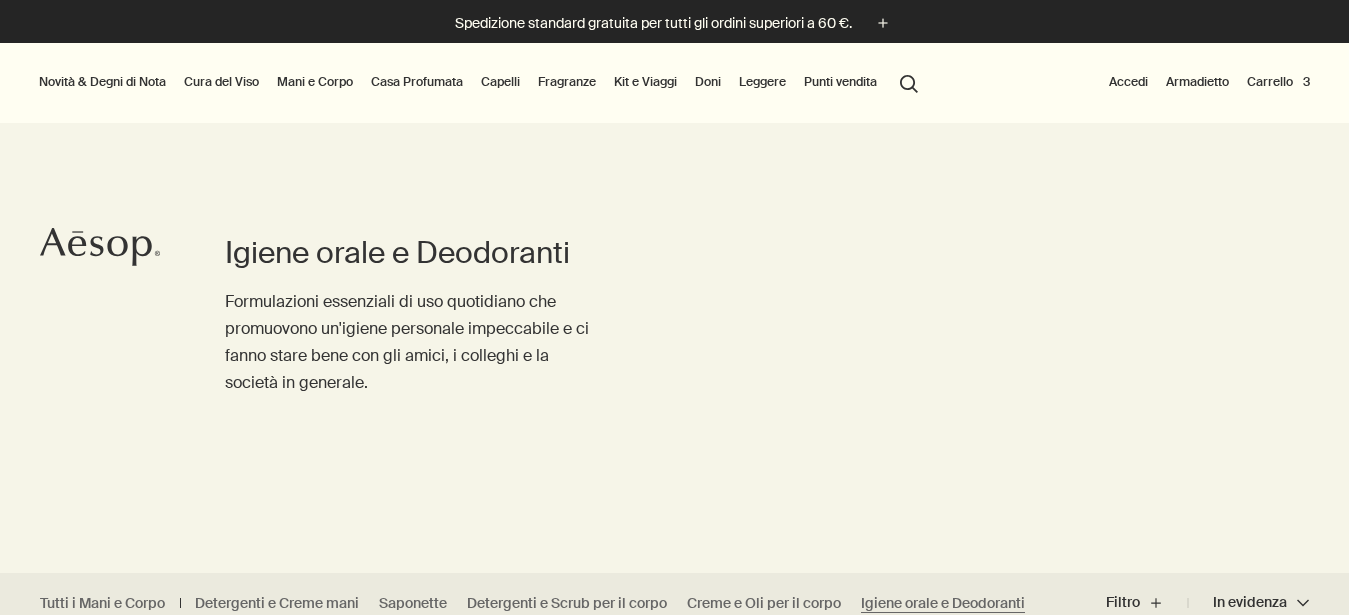 scroll, scrollTop: 0, scrollLeft: 0, axis: both 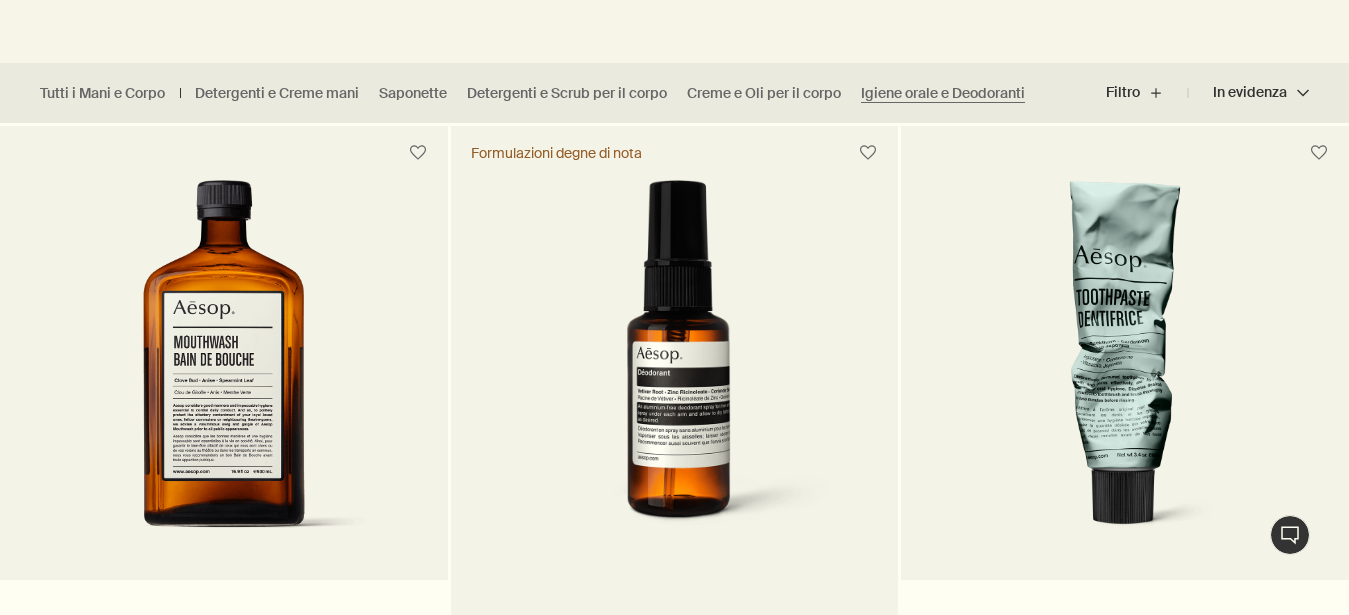 radio on "false" 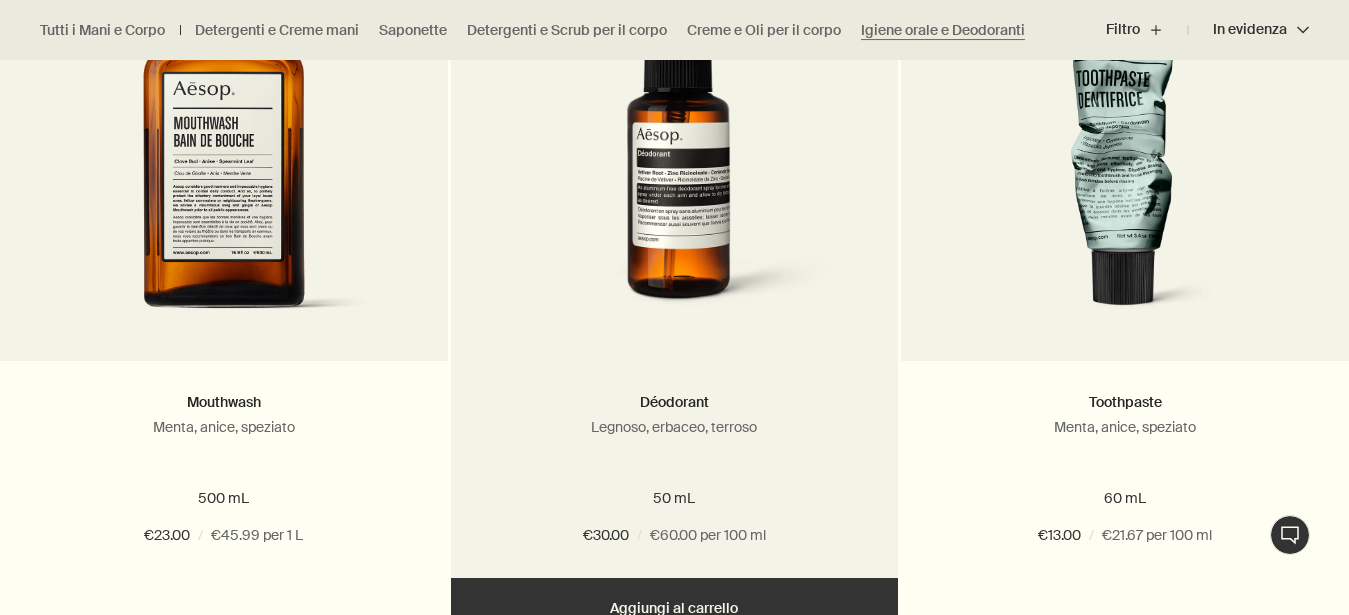 scroll, scrollTop: 816, scrollLeft: 0, axis: vertical 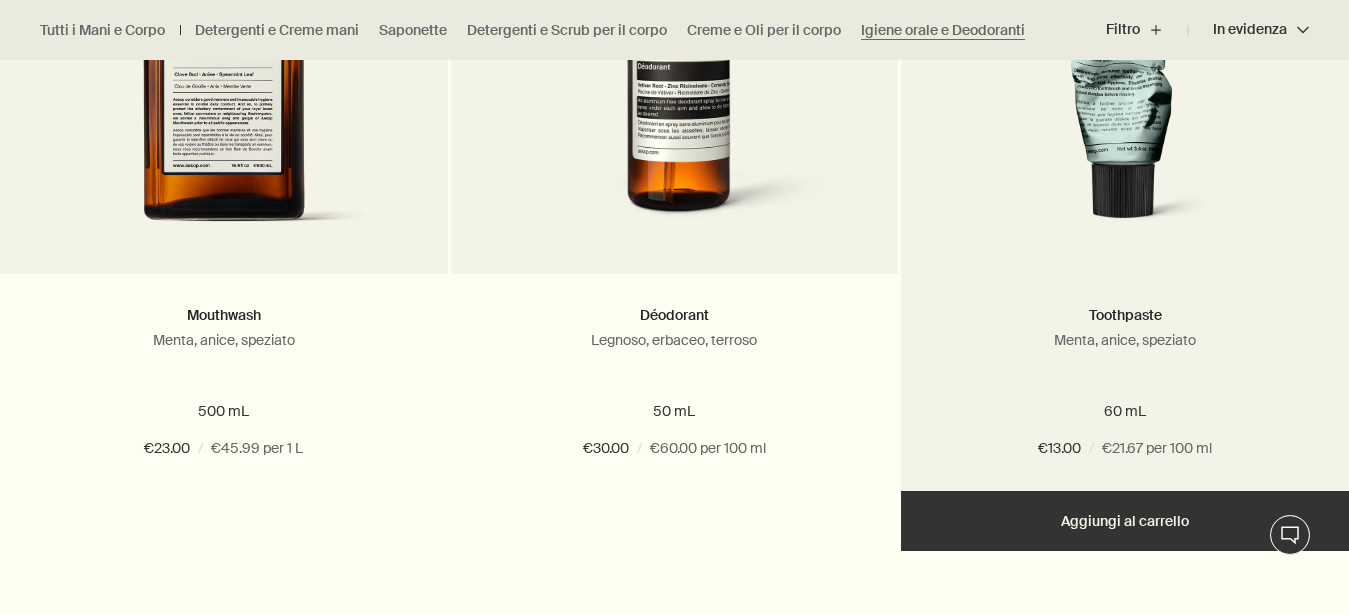 click at bounding box center (1125, 59) 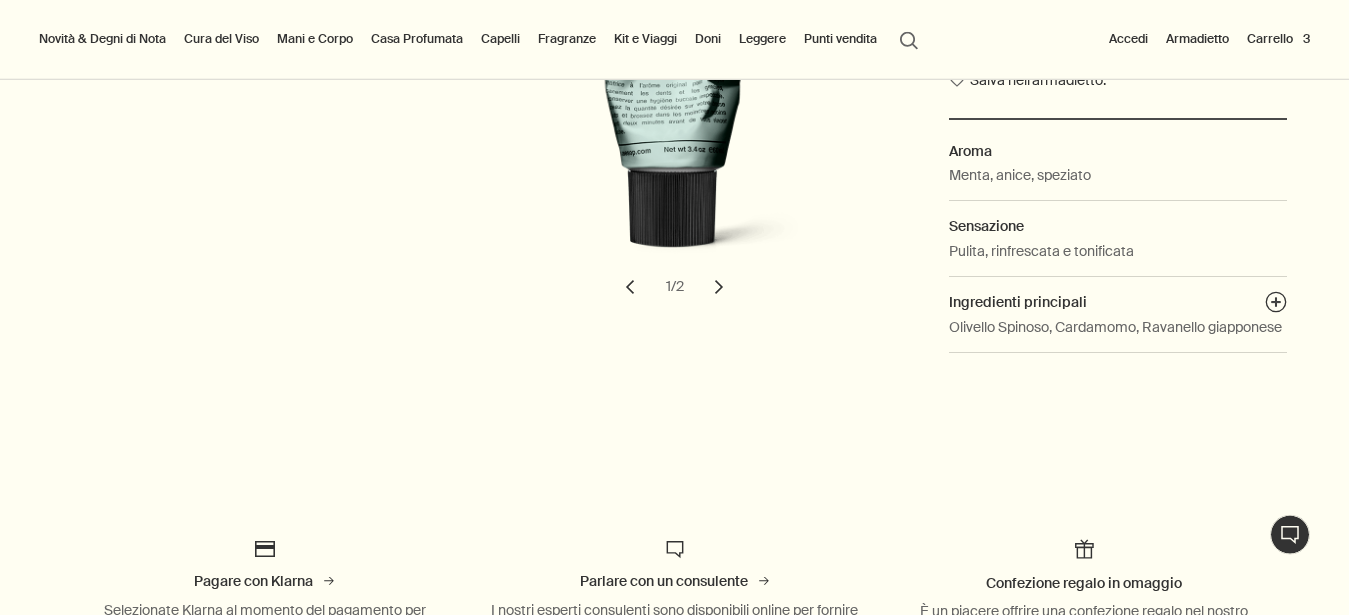 scroll, scrollTop: 306, scrollLeft: 0, axis: vertical 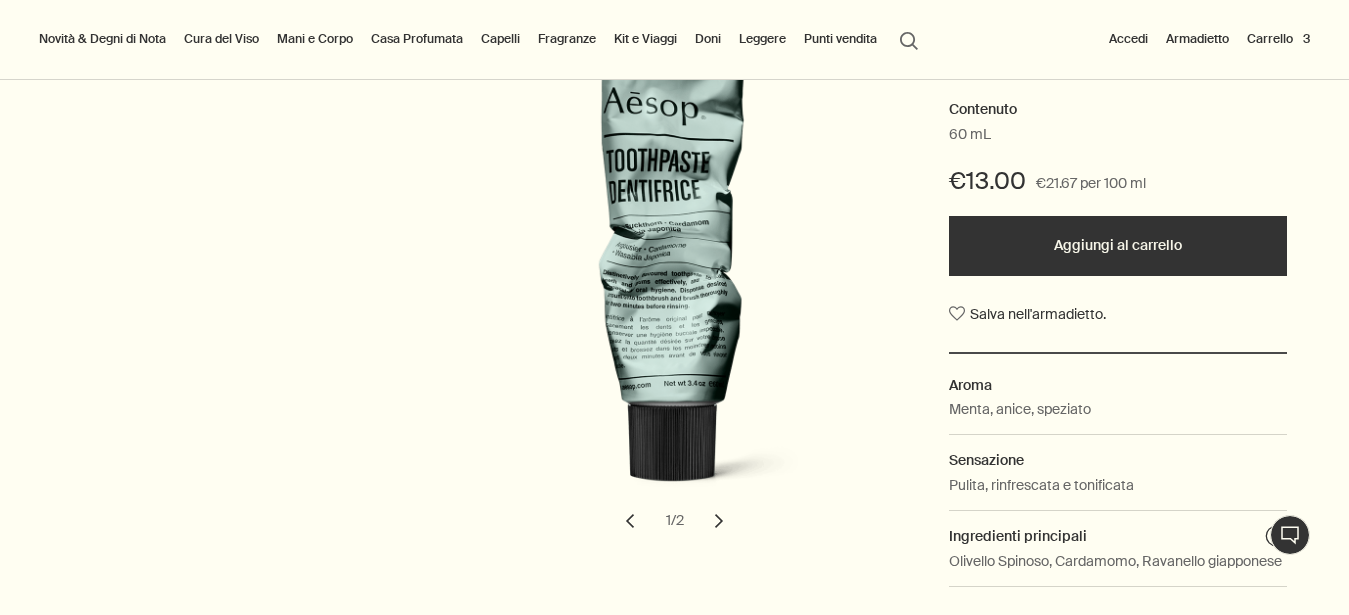click on "Aggiungi al carrello" at bounding box center [1117, 246] 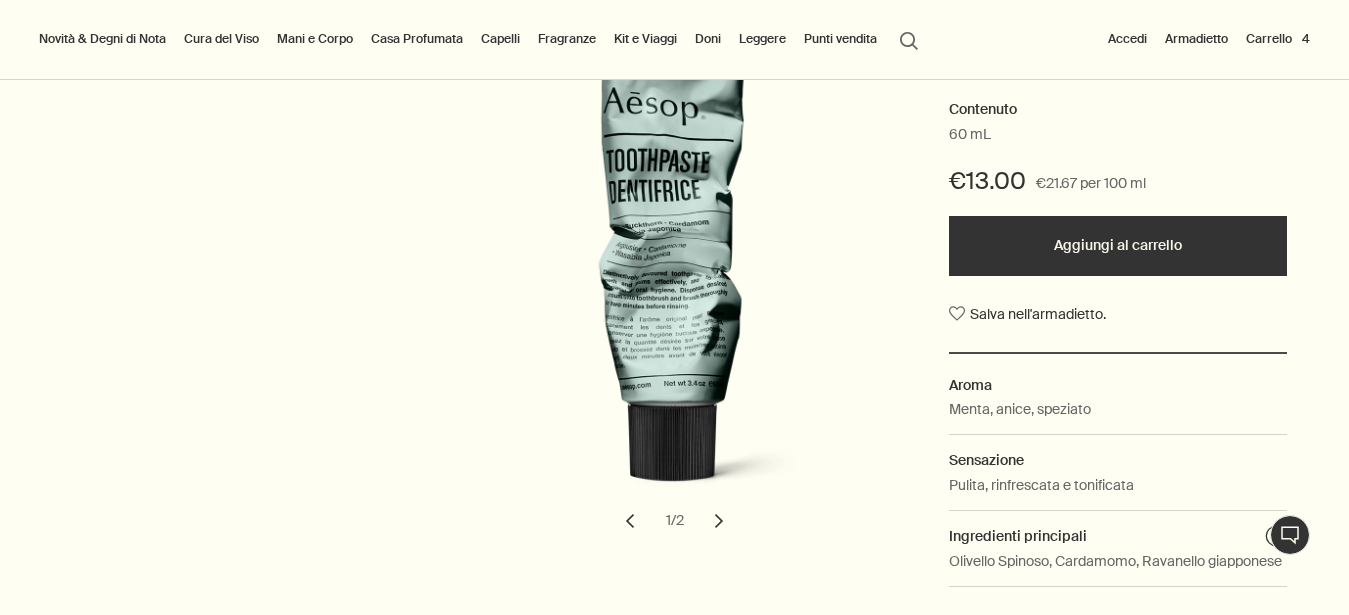 click on "Carrello 4" at bounding box center (1278, 39) 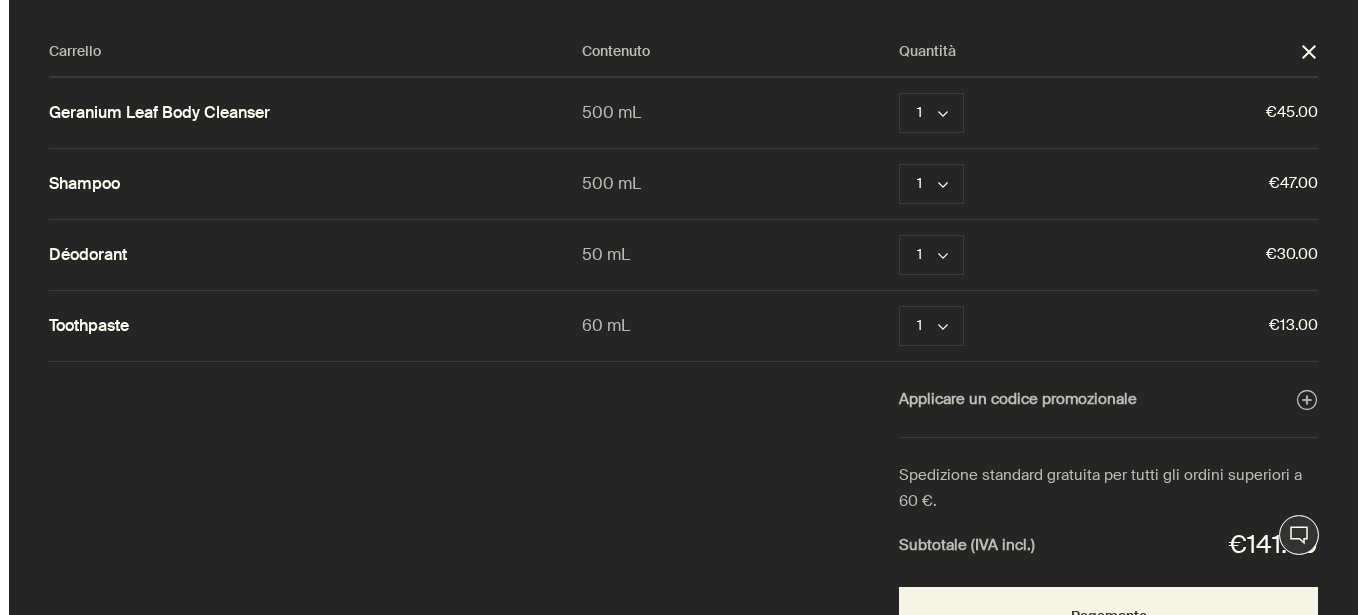 scroll, scrollTop: 0, scrollLeft: 0, axis: both 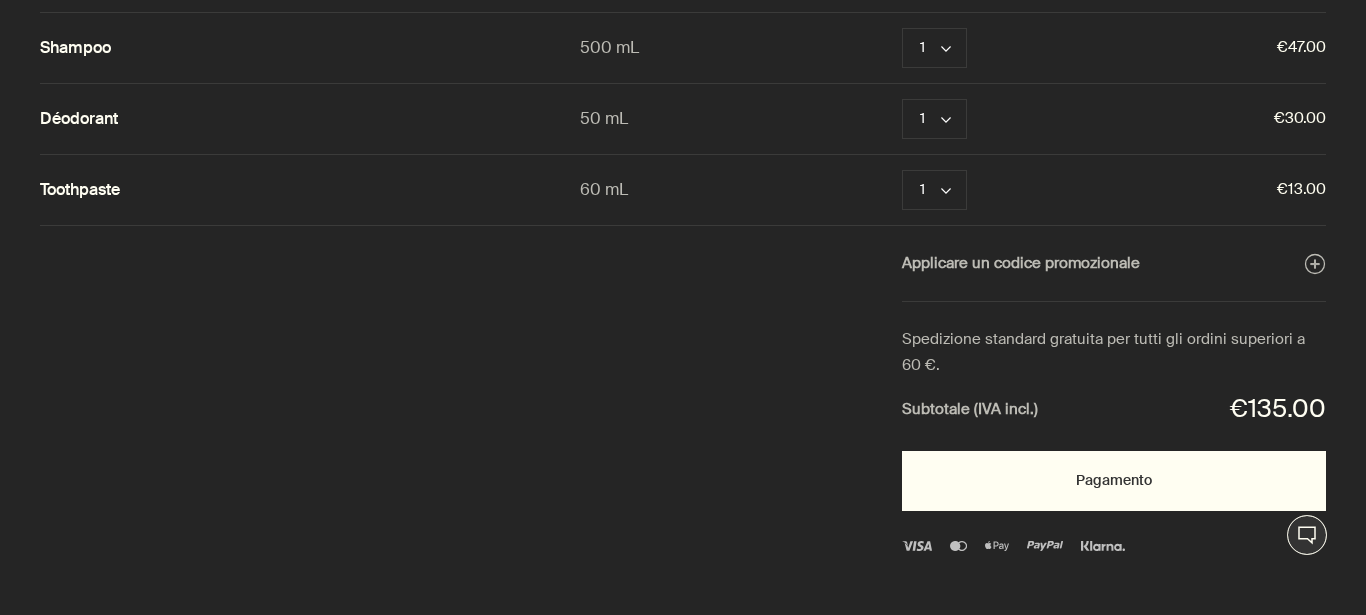 click on "Pagamento" at bounding box center [1114, 481] 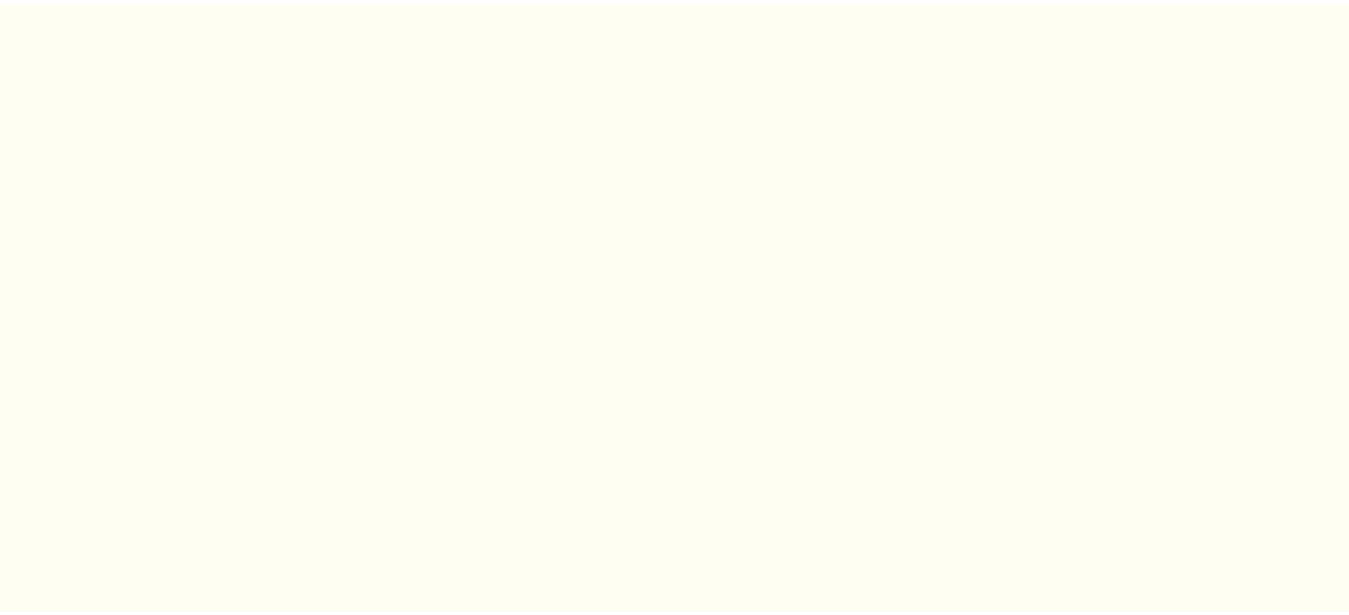 scroll, scrollTop: 0, scrollLeft: 0, axis: both 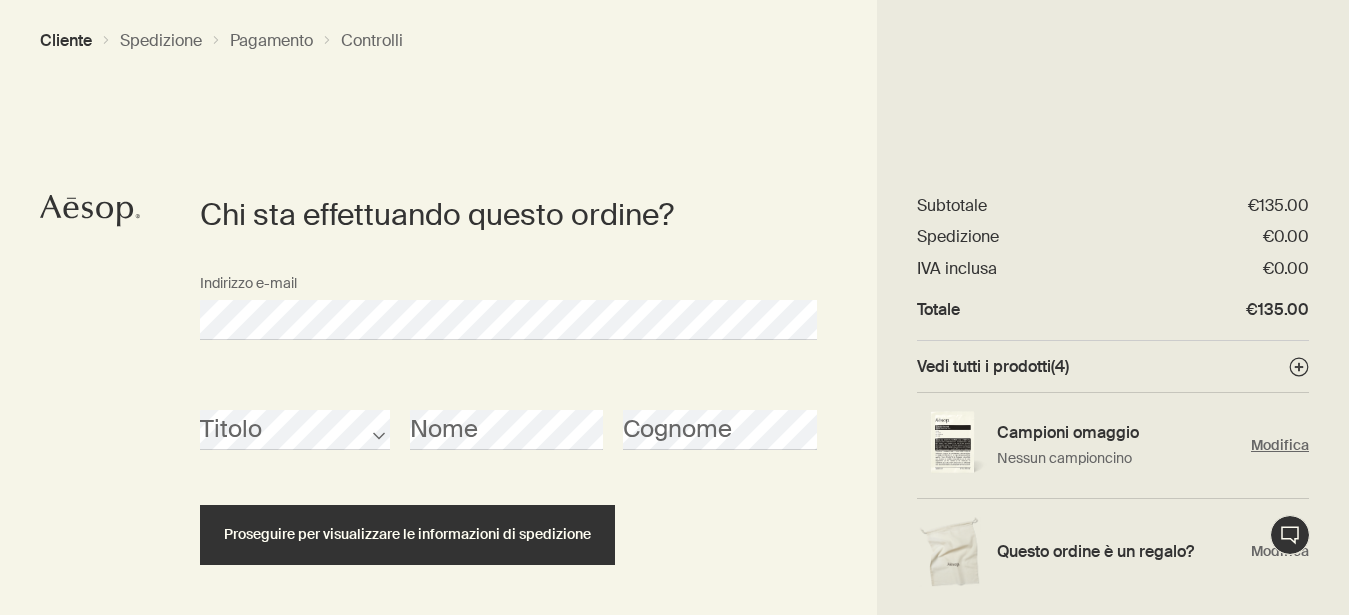click on "Modifica" at bounding box center [1280, 445] 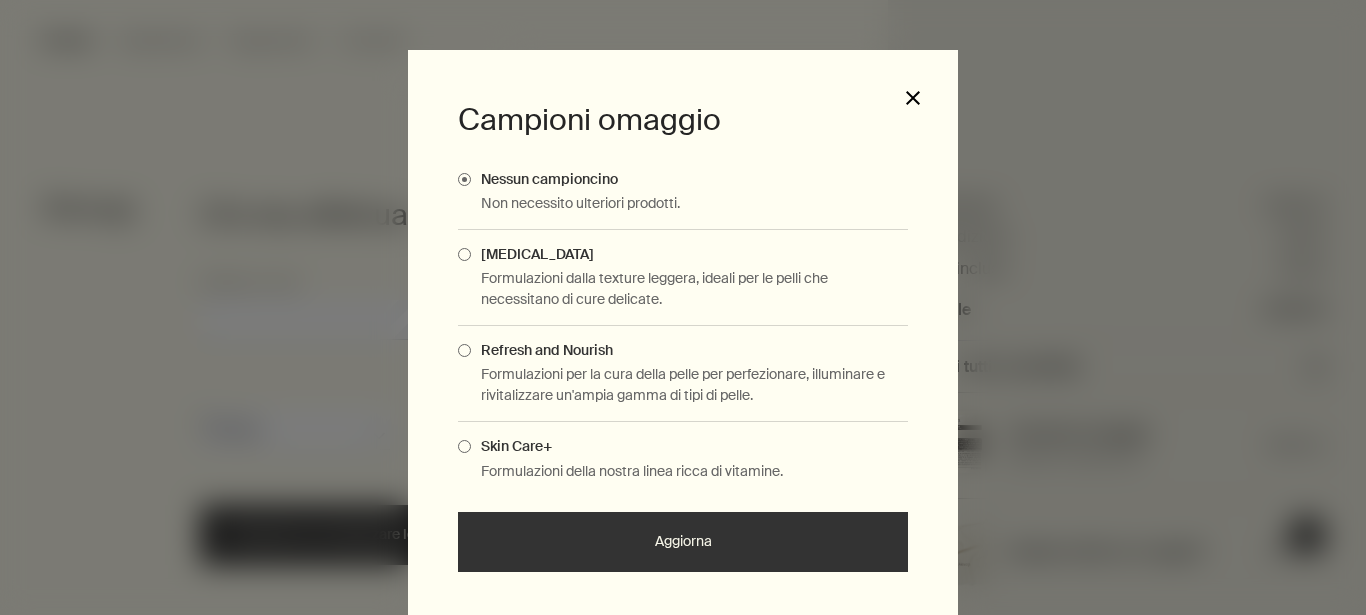 click on "close" at bounding box center (913, 98) 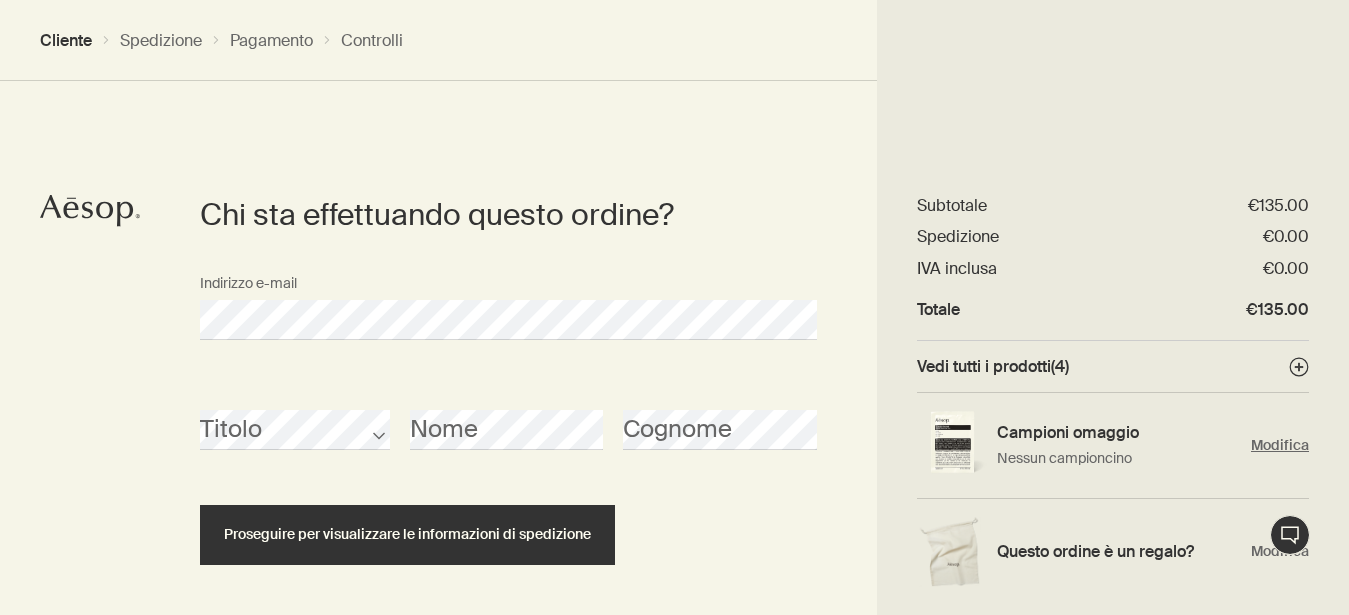 scroll, scrollTop: 83, scrollLeft: 0, axis: vertical 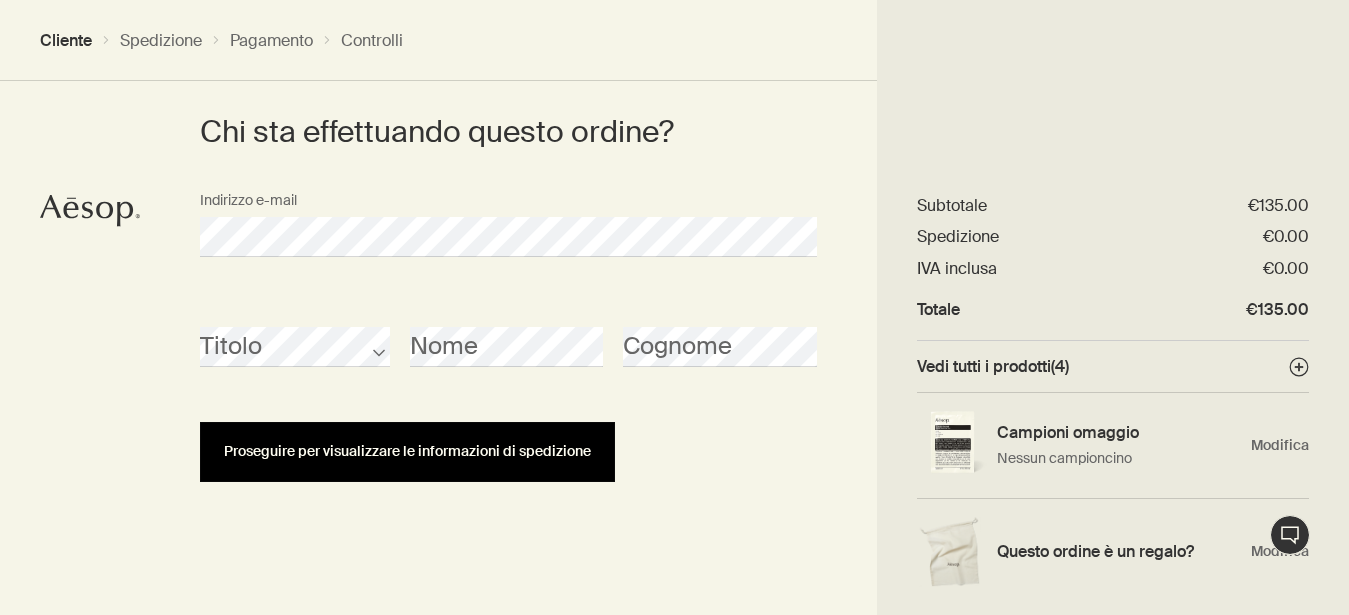 click on "Proseguire per visualizzare le informazioni di spedizione" at bounding box center [407, 451] 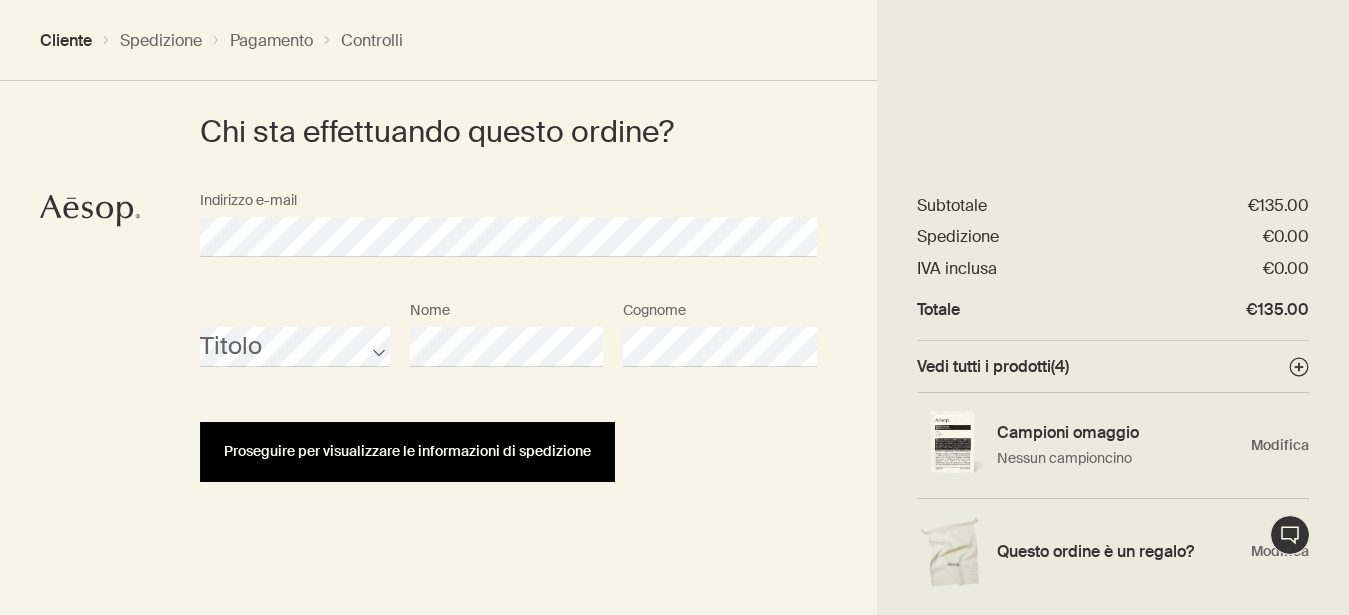 click on "Proseguire per visualizzare le informazioni di spedizione" at bounding box center [407, 452] 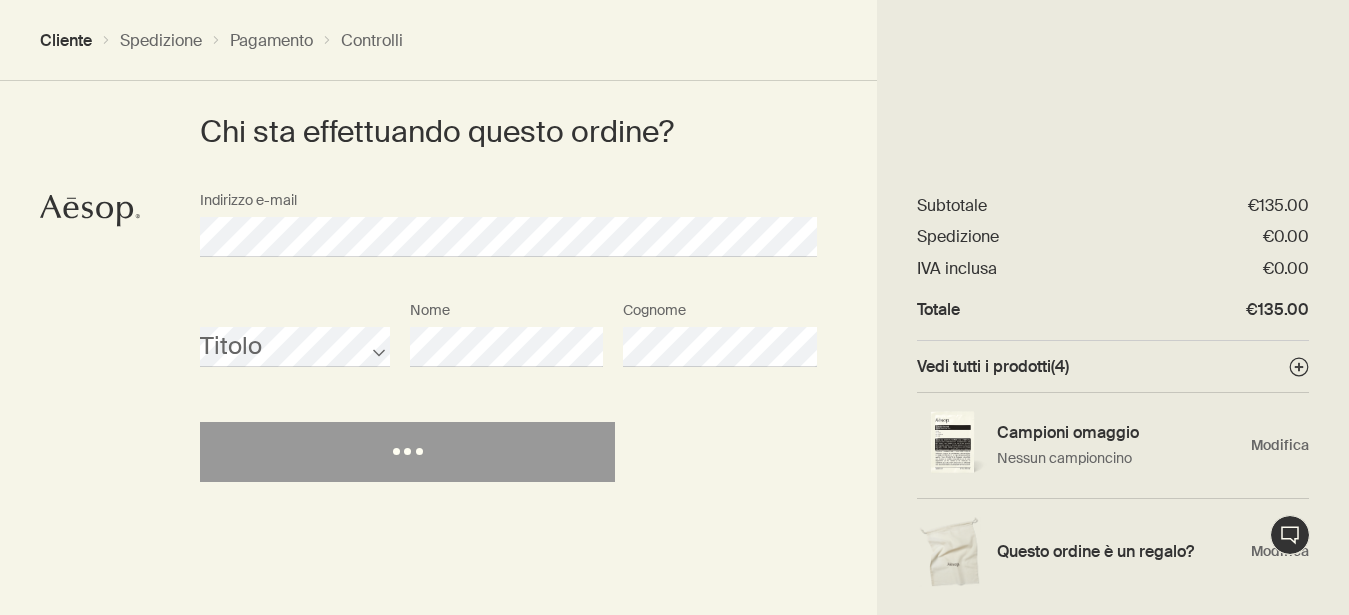 select on "IT" 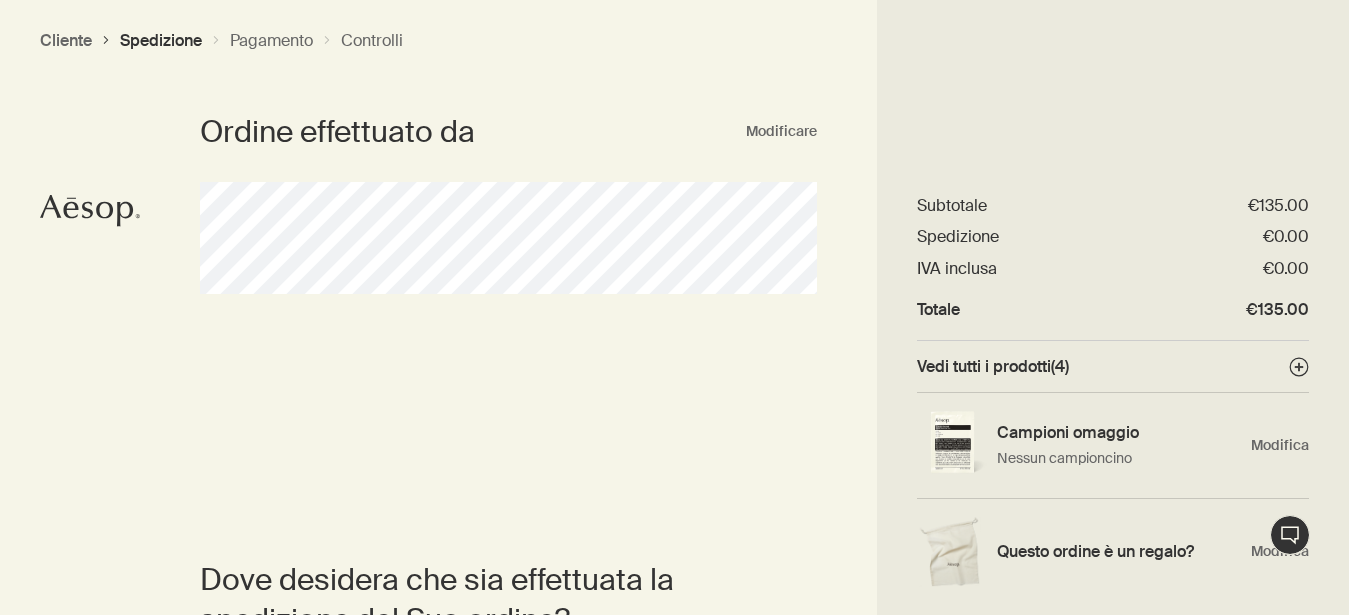 scroll, scrollTop: 0, scrollLeft: 0, axis: both 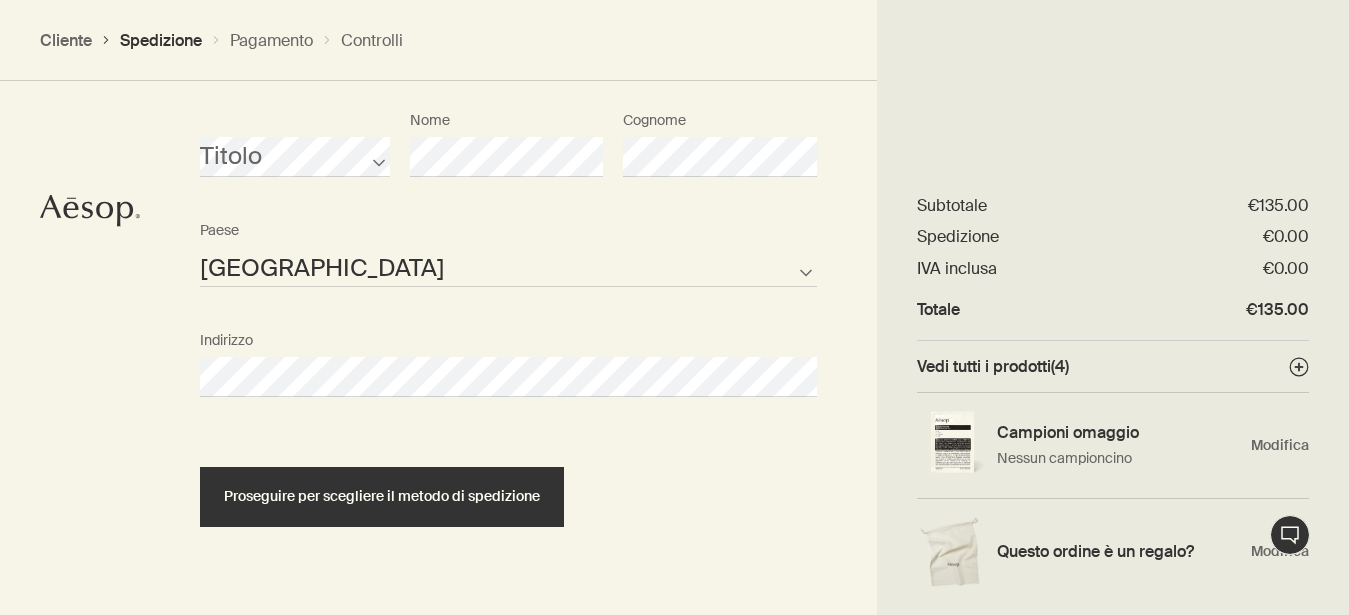 select on "IT" 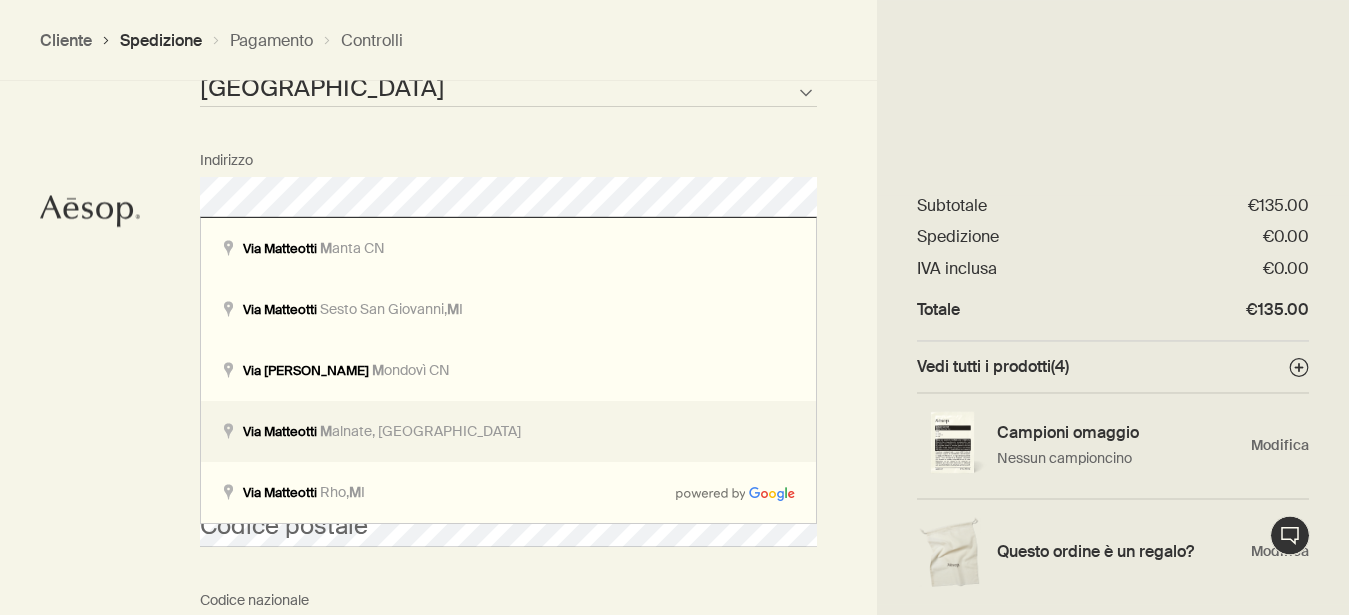 scroll, scrollTop: 855, scrollLeft: 0, axis: vertical 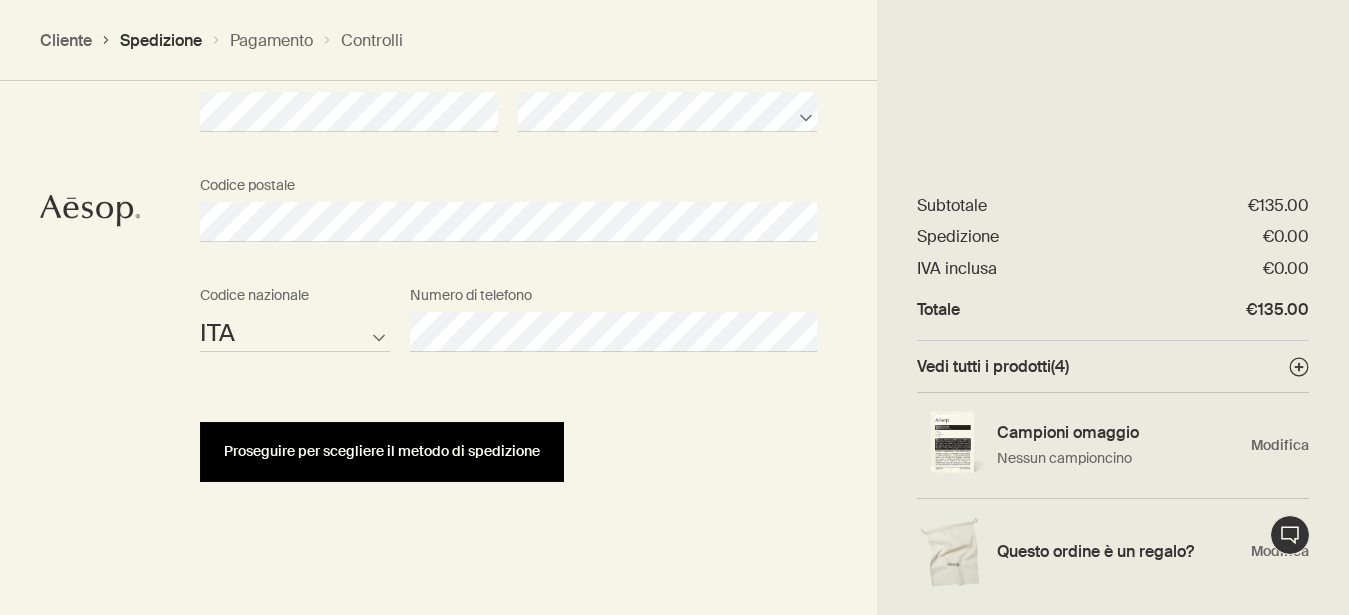 click on "Proseguire per scegliere il metodo di spedizione" at bounding box center (382, 451) 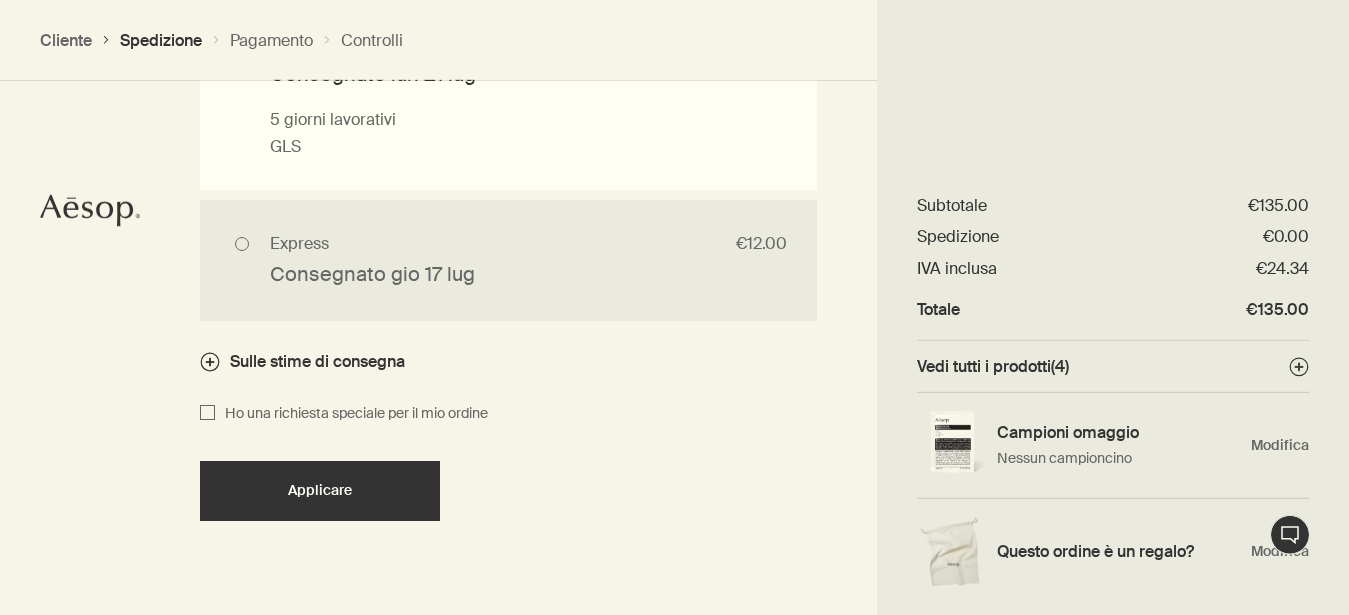 scroll, scrollTop: 1671, scrollLeft: 0, axis: vertical 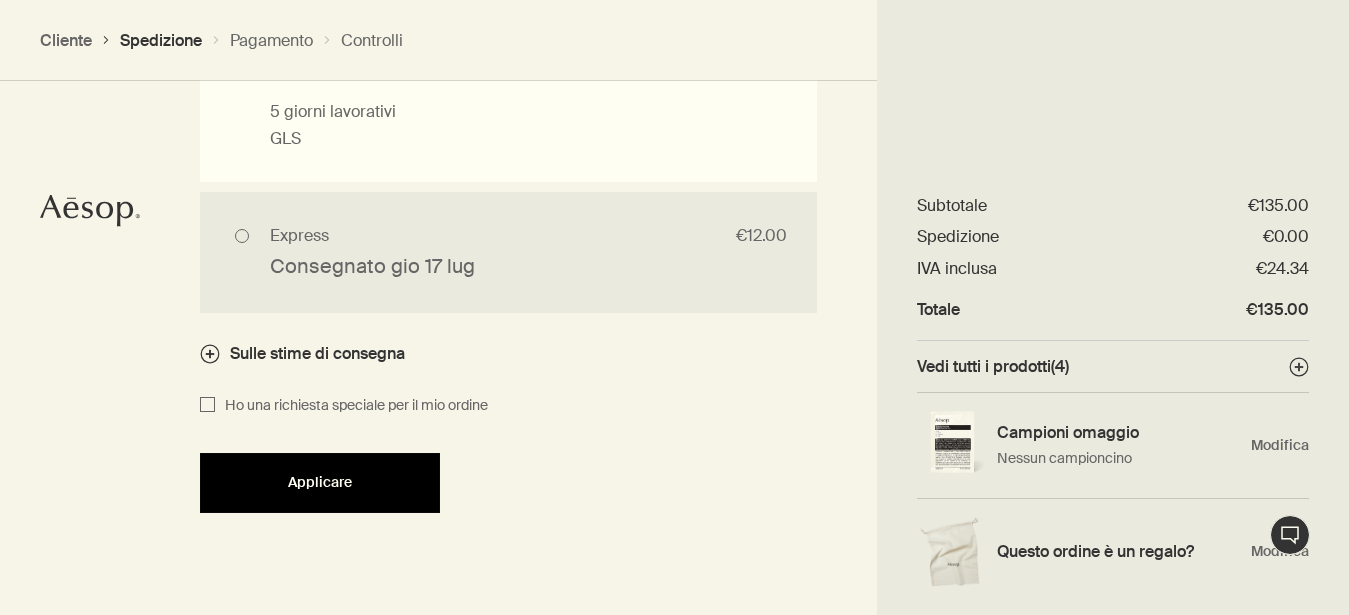 click on "Applicare" at bounding box center [320, 482] 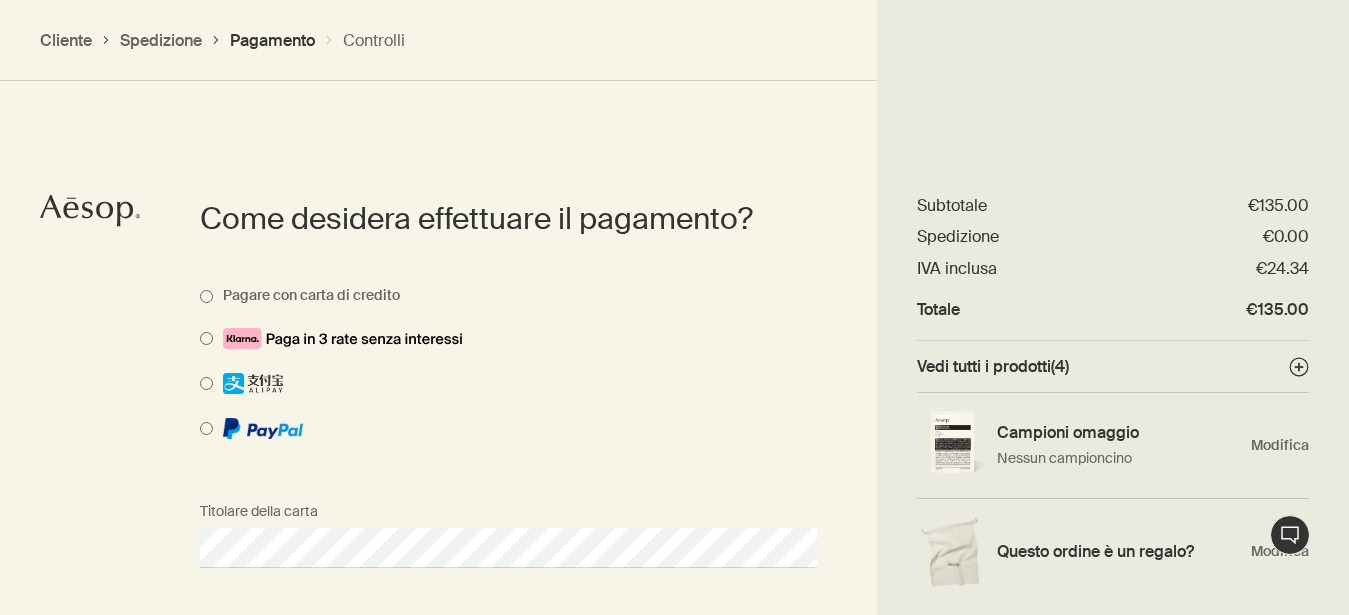 scroll, scrollTop: 1001, scrollLeft: 0, axis: vertical 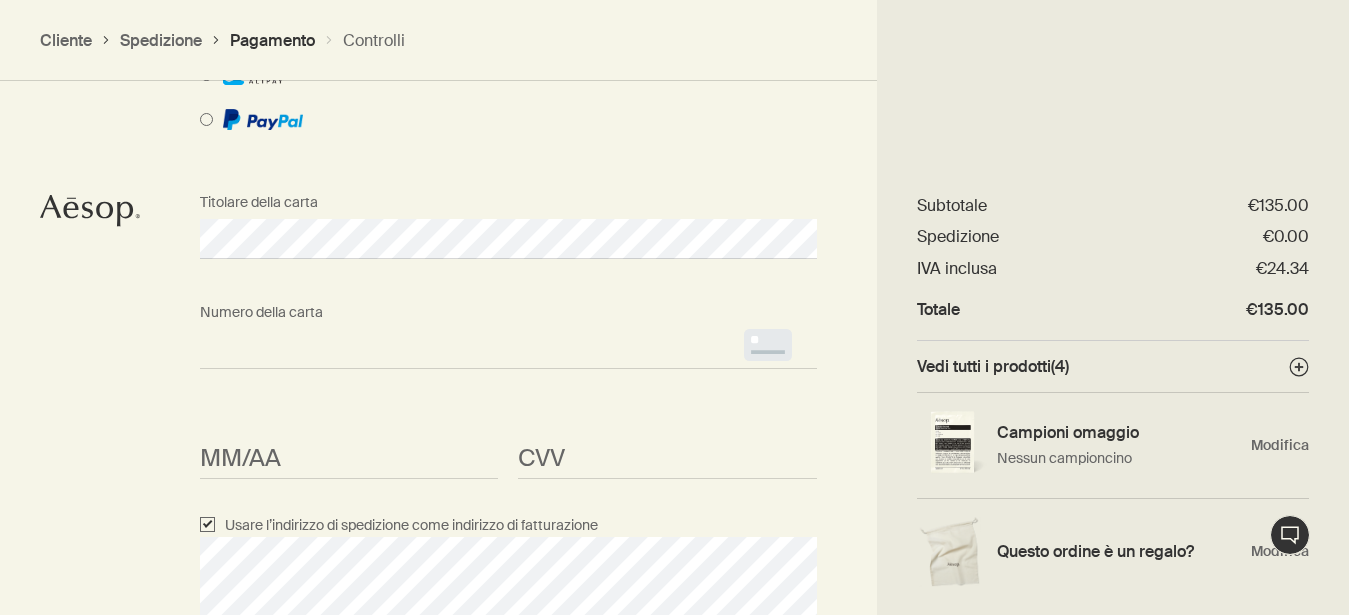 click on "<p>Your browser does not support iframes.</p>" at bounding box center [508, 349] 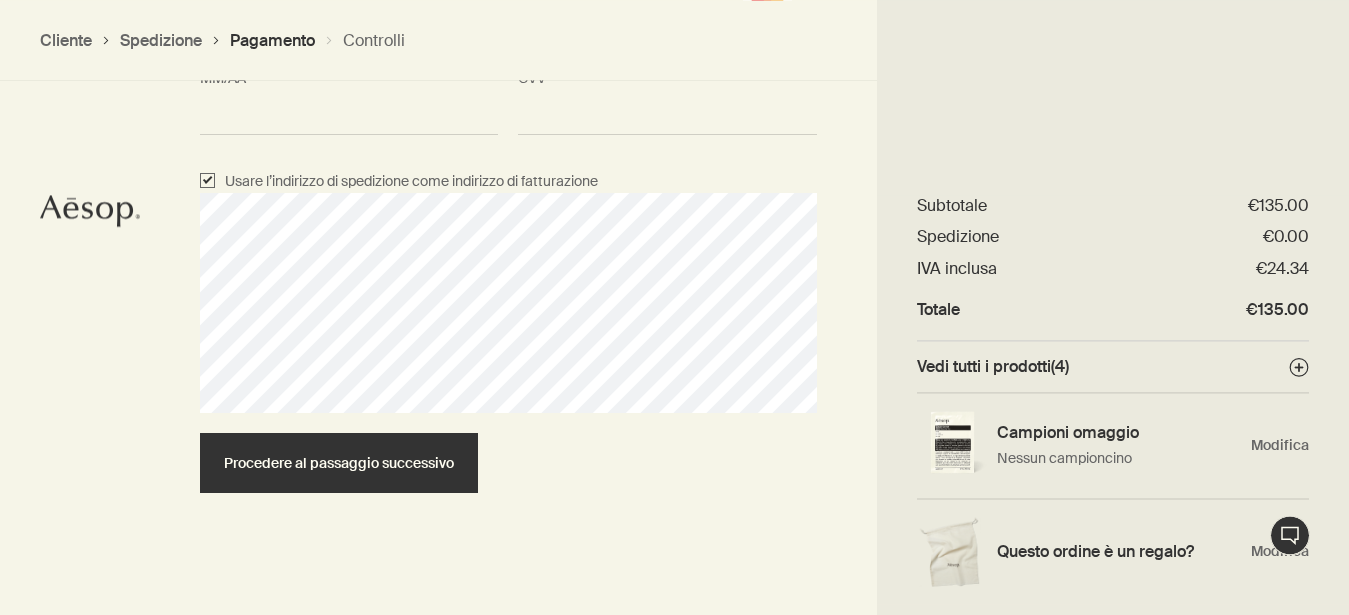 scroll, scrollTop: 1663, scrollLeft: 0, axis: vertical 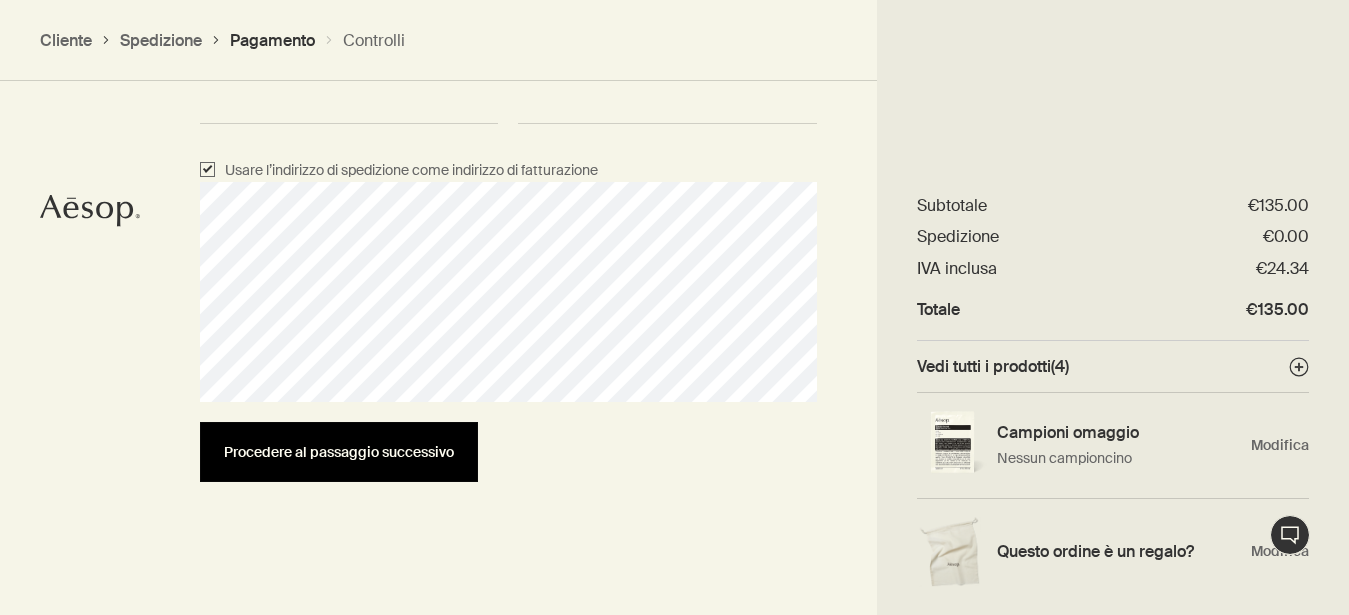 click on "Procedere al passaggio successivo" at bounding box center (339, 452) 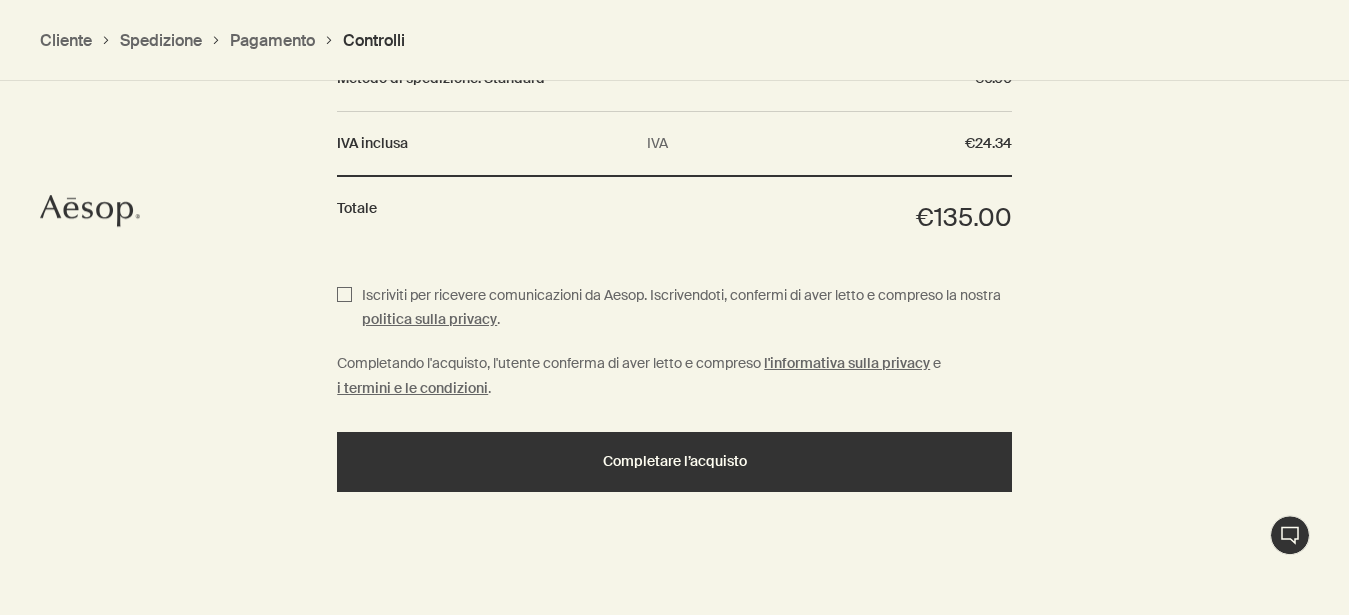 scroll, scrollTop: 2296, scrollLeft: 0, axis: vertical 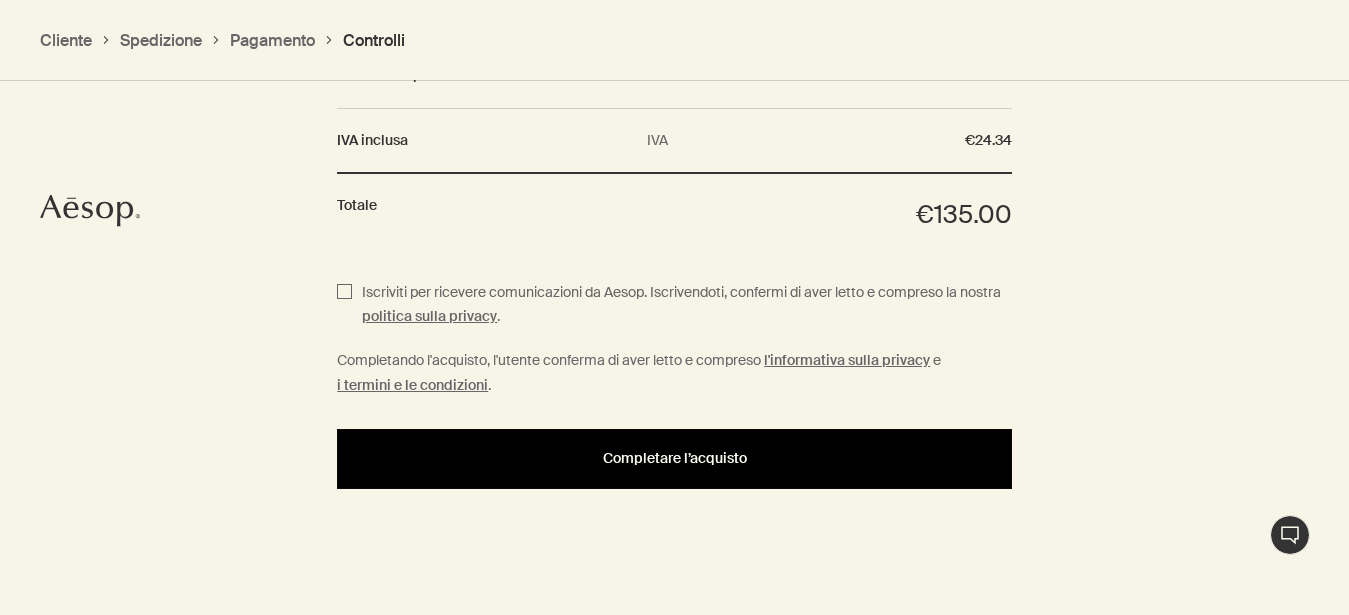 click on "Completare l’acquisto" at bounding box center [675, 458] 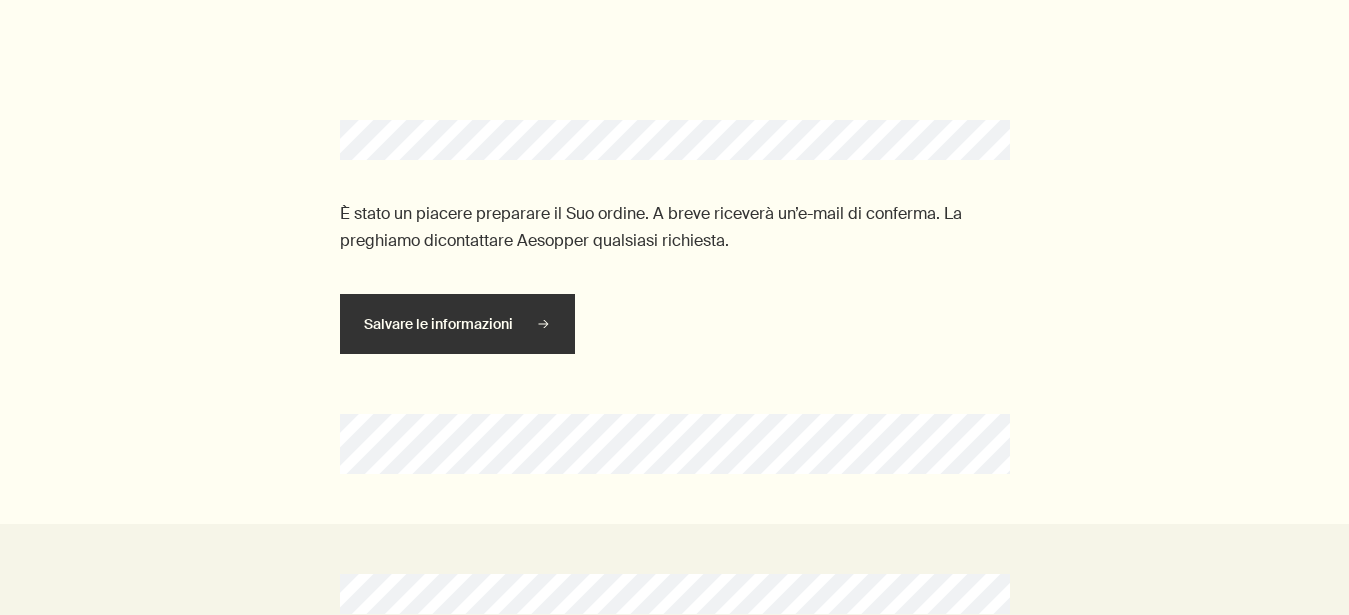 scroll, scrollTop: 0, scrollLeft: 0, axis: both 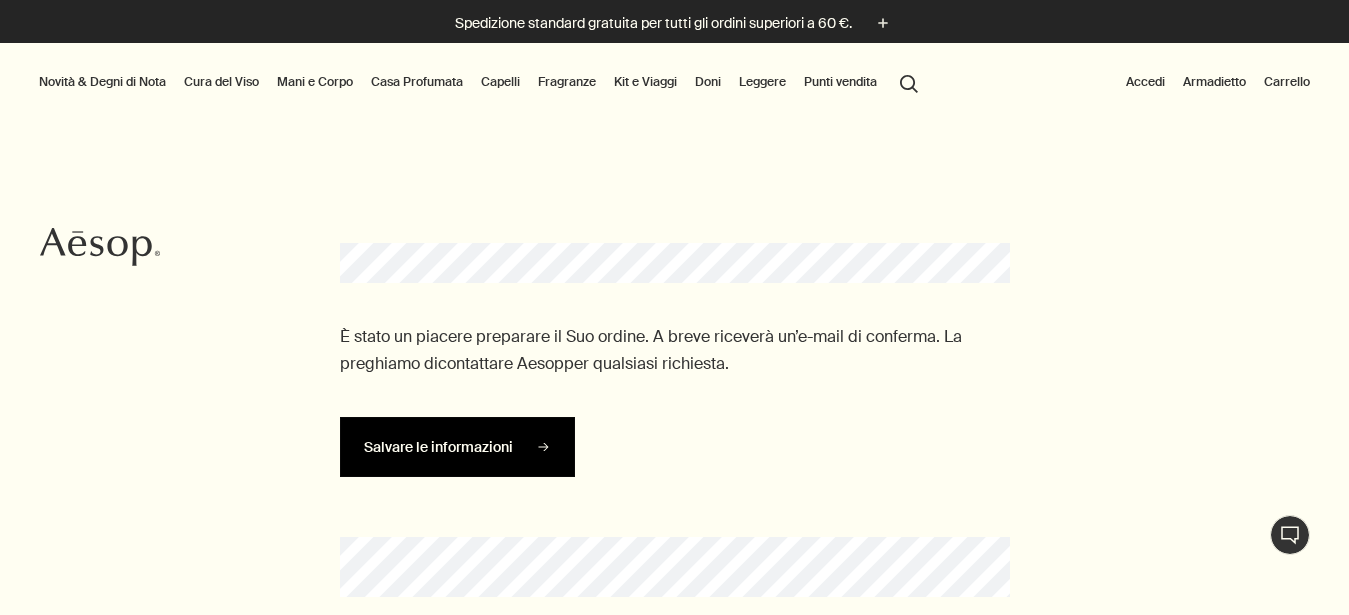 click on "Salvare le informazioni" at bounding box center [438, 447] 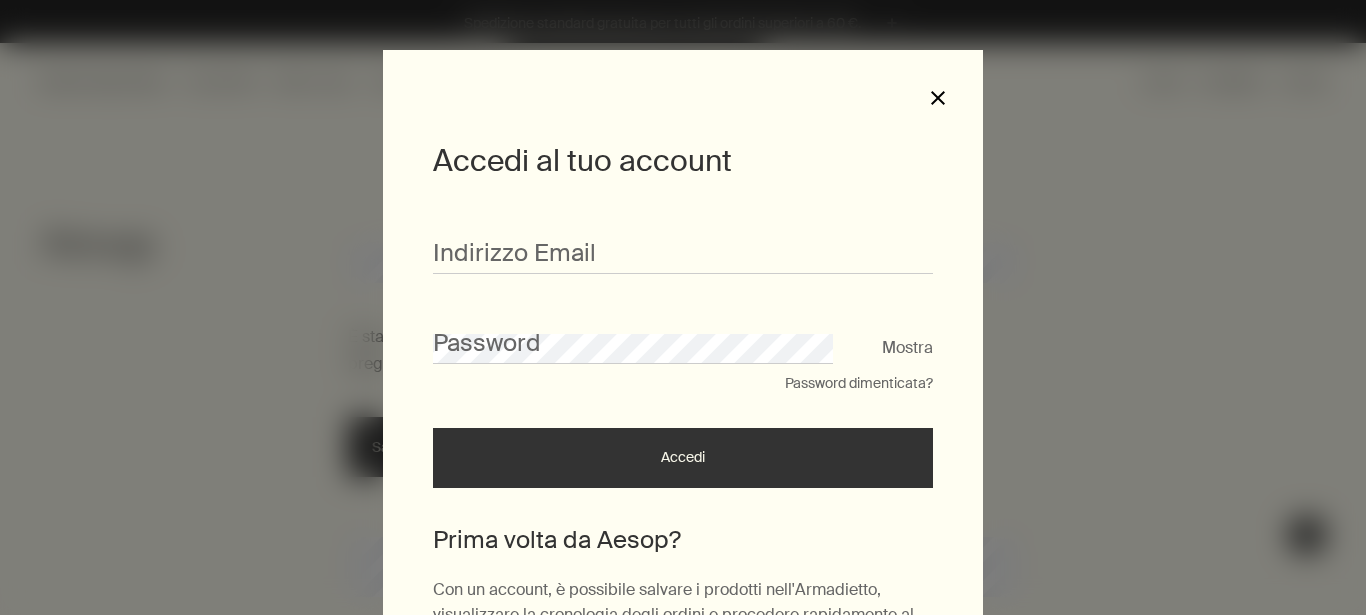 click on "close" at bounding box center (938, 98) 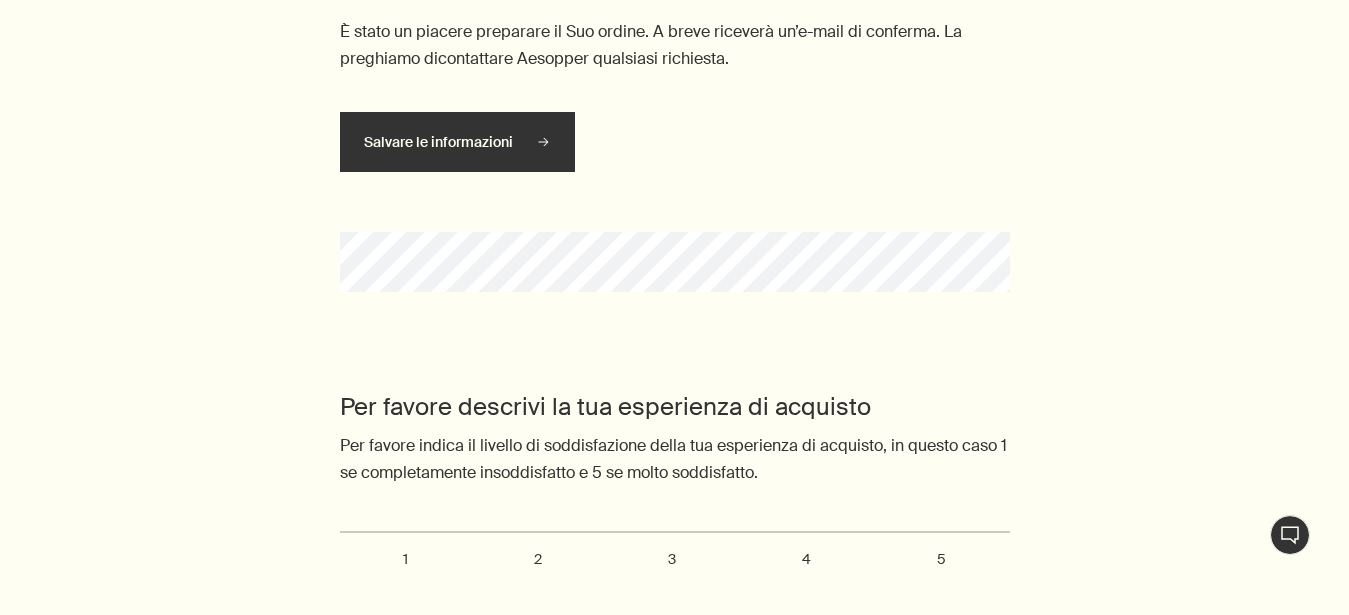 scroll, scrollTop: 306, scrollLeft: 0, axis: vertical 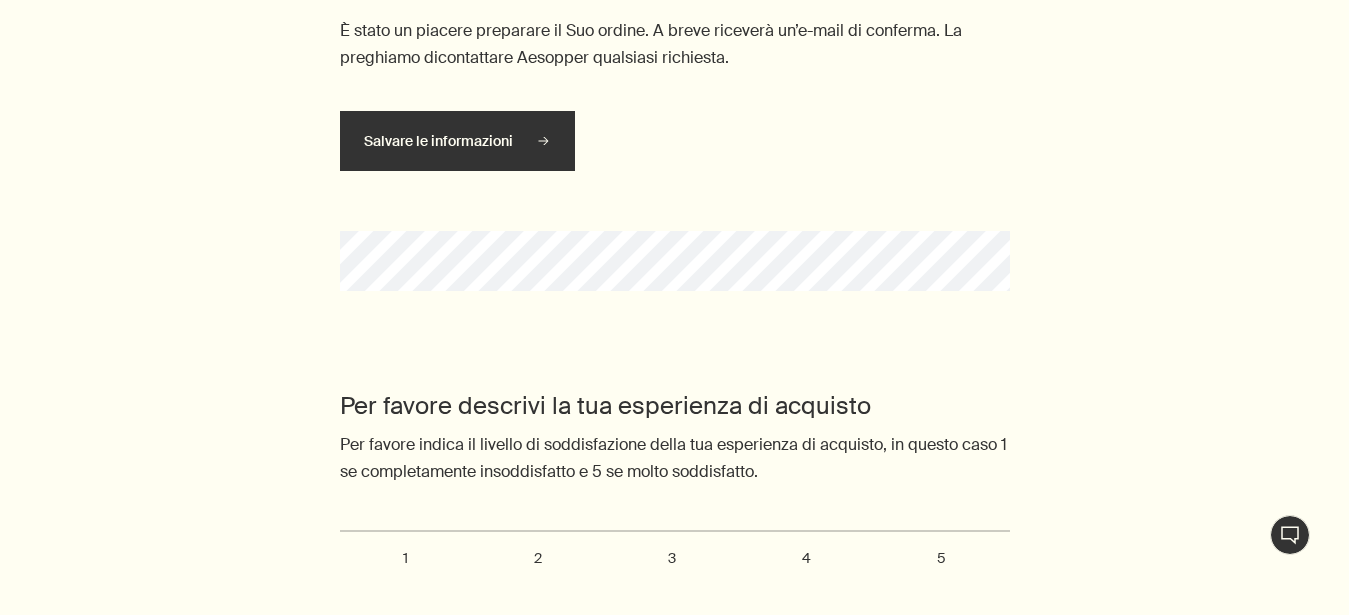click on "5" at bounding box center (941, 558) 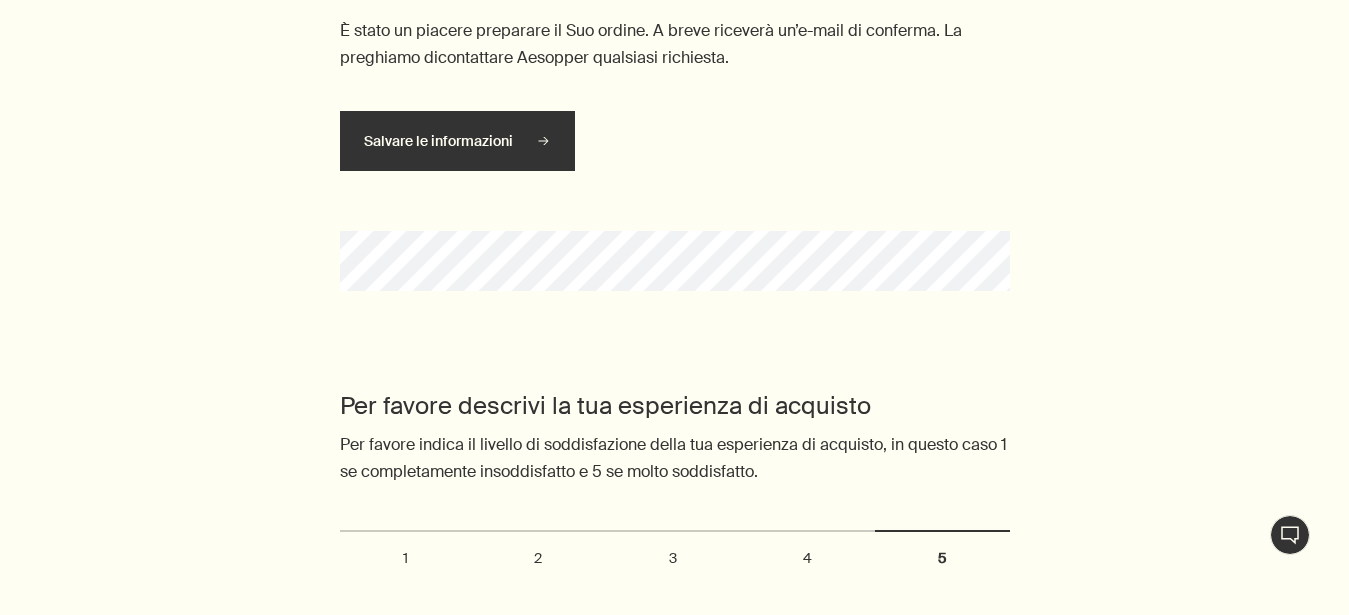 click on "5" at bounding box center (351, 539) 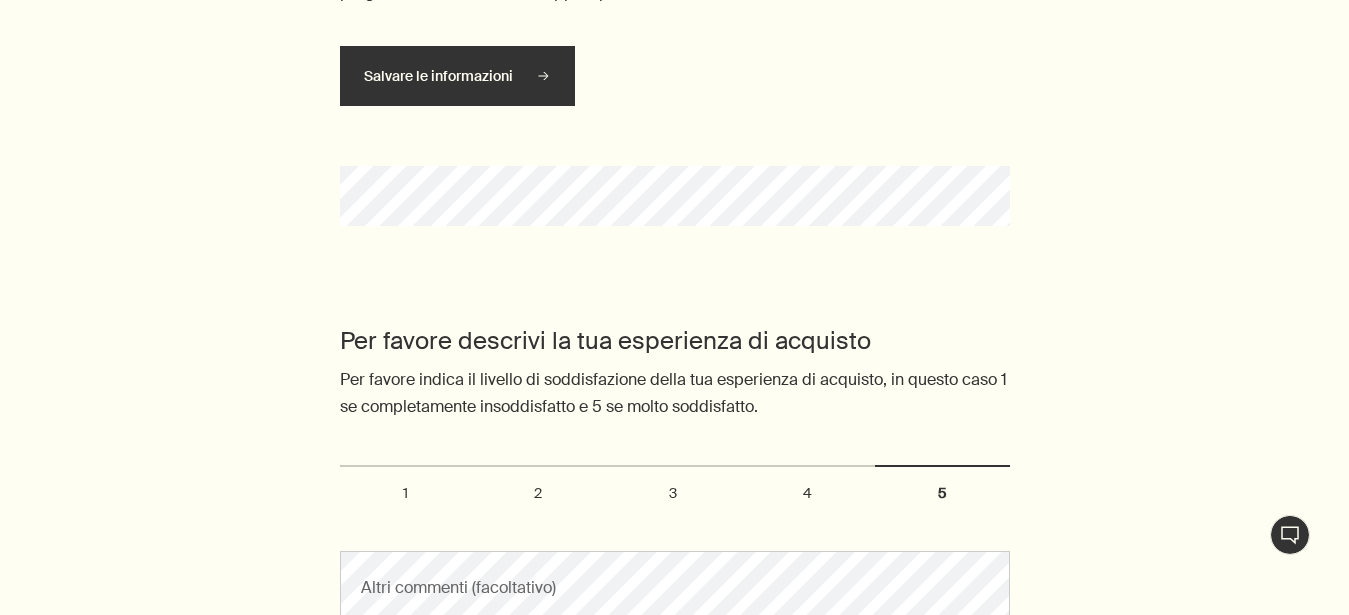 scroll, scrollTop: 714, scrollLeft: 0, axis: vertical 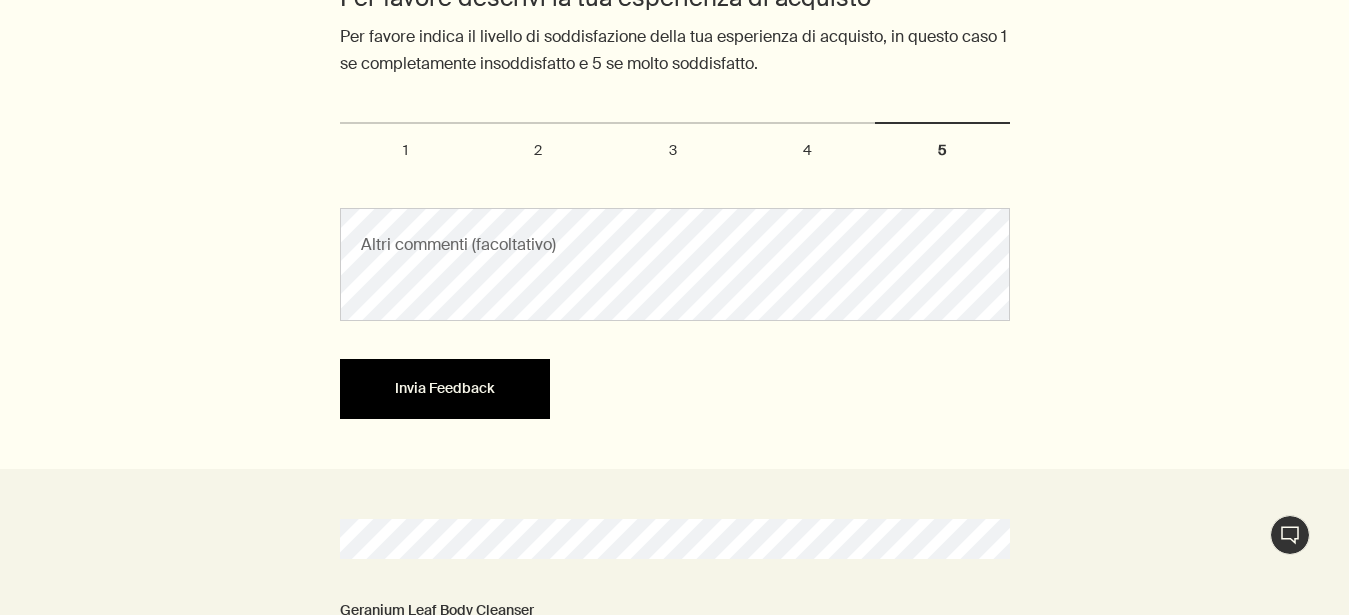 click on "Invia Feedback" at bounding box center [445, 389] 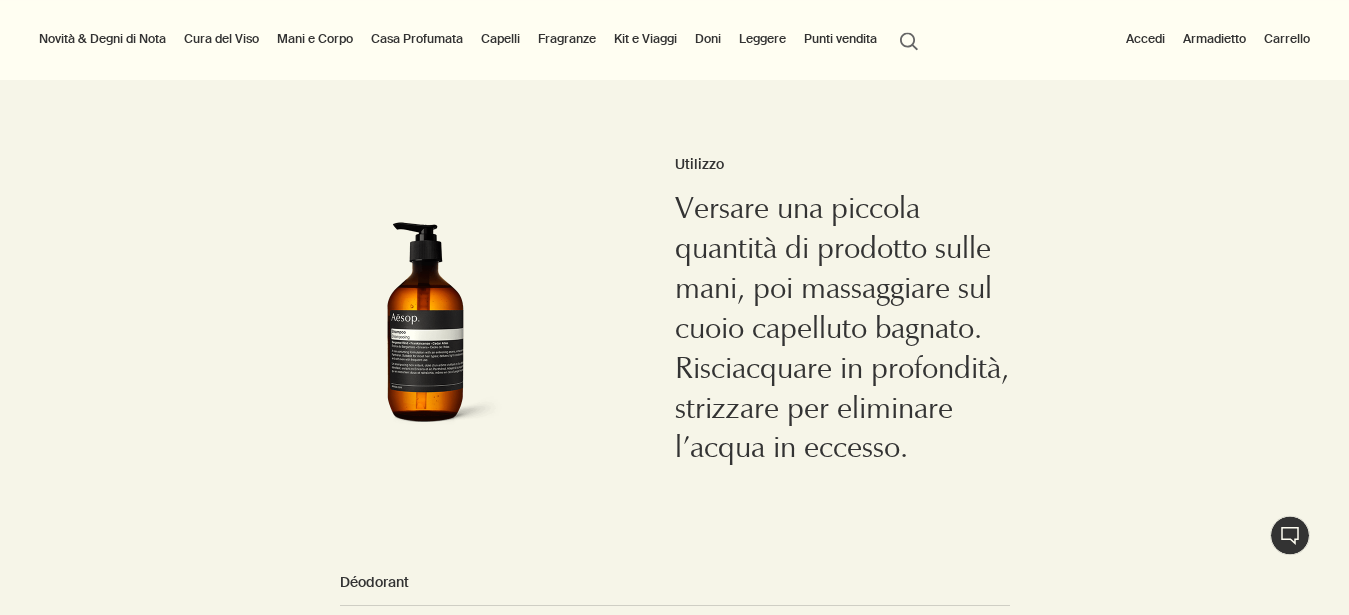 scroll, scrollTop: 1224, scrollLeft: 0, axis: vertical 